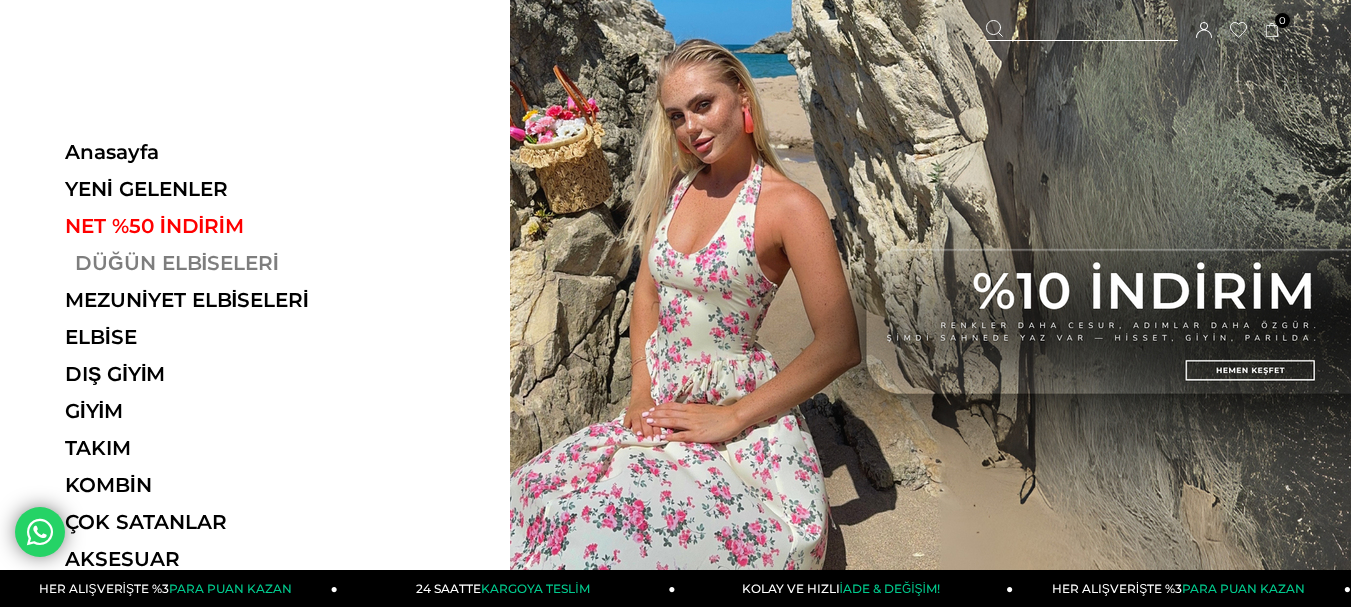 scroll, scrollTop: 0, scrollLeft: 0, axis: both 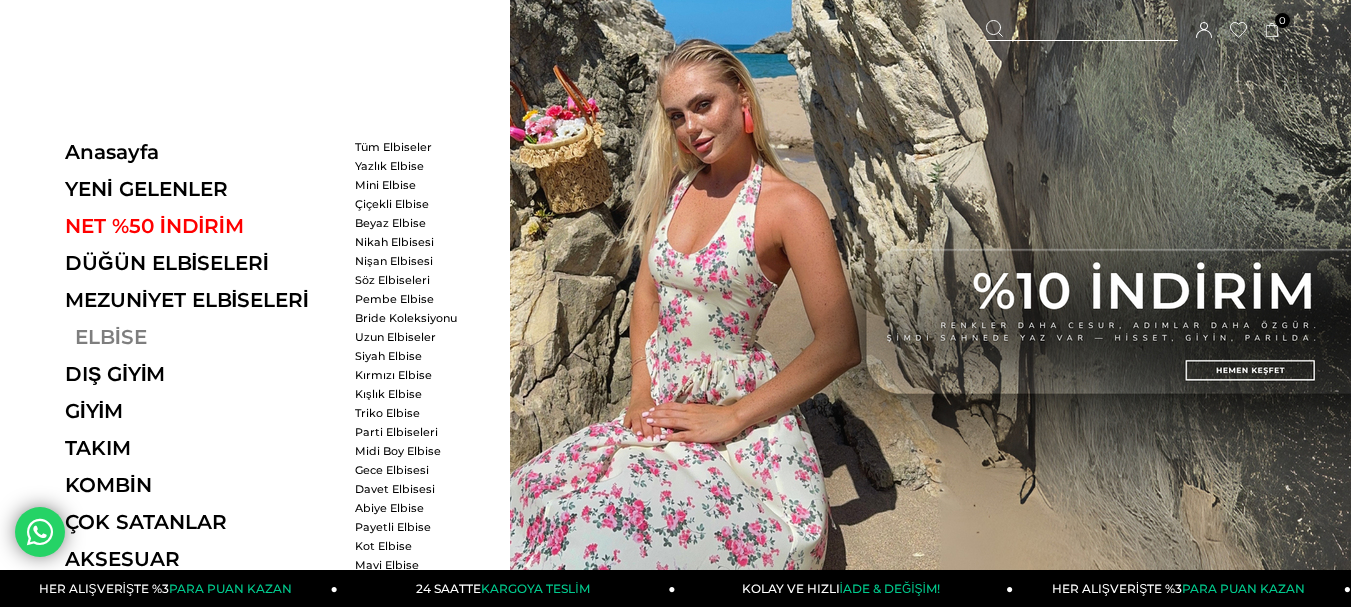click on "ELBİSE" at bounding box center [202, 337] 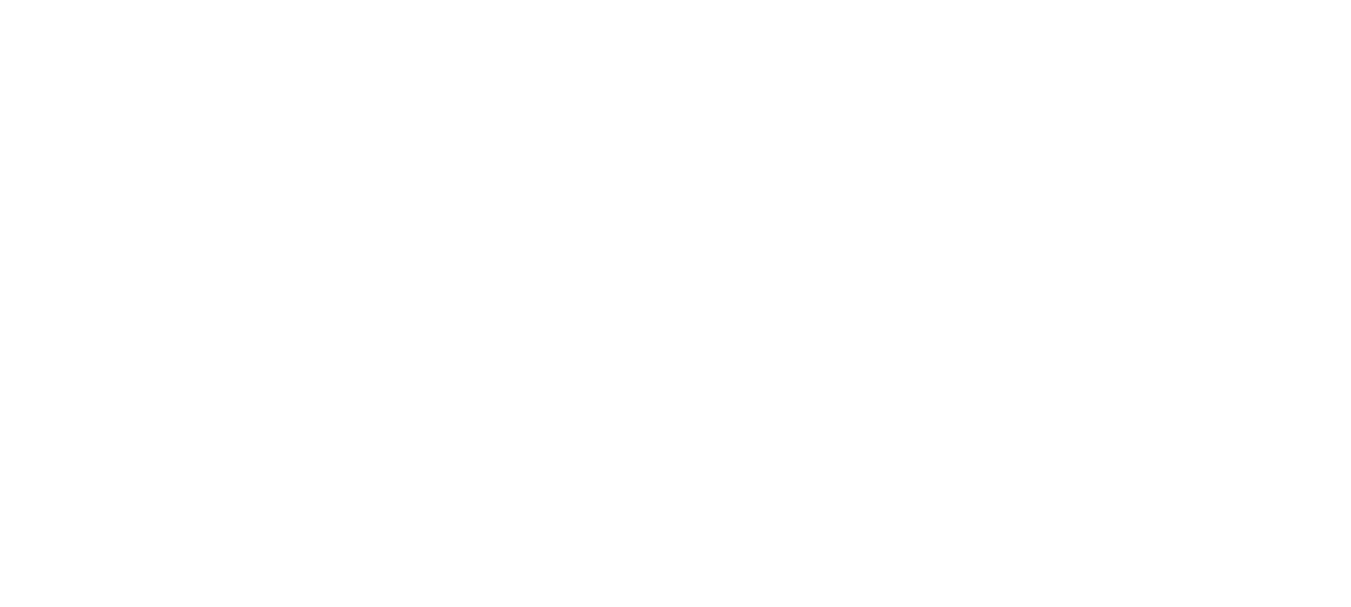 scroll, scrollTop: 0, scrollLeft: 0, axis: both 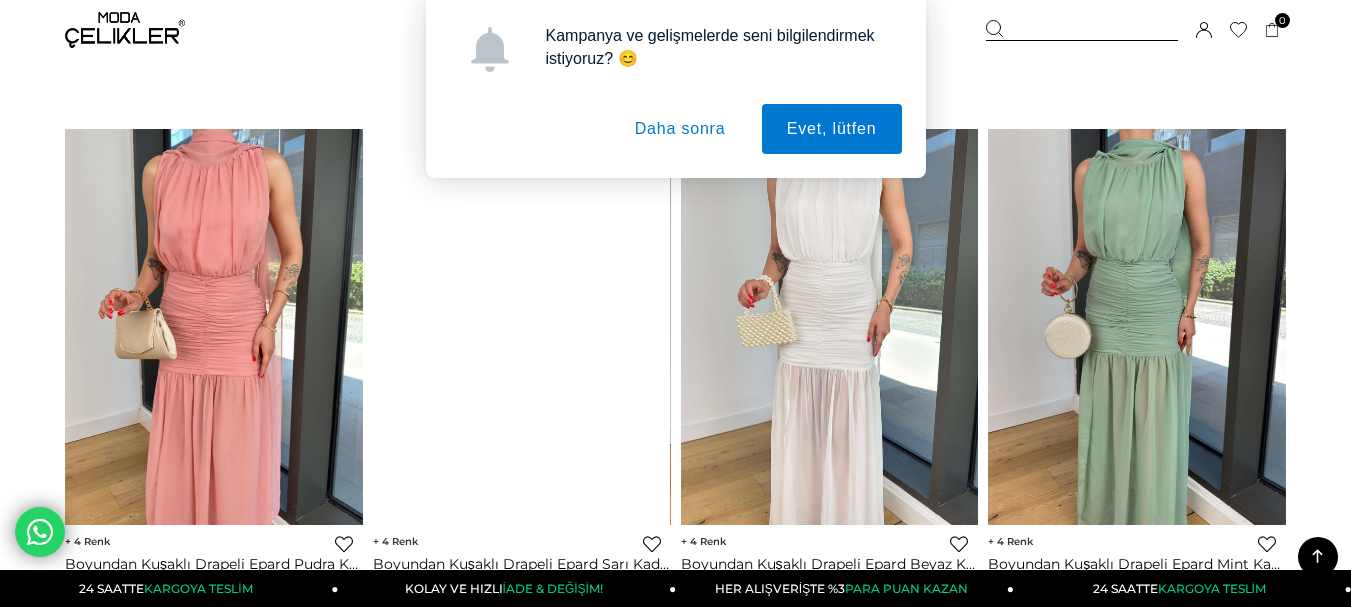 click on "Daha sonra" at bounding box center (680, 129) 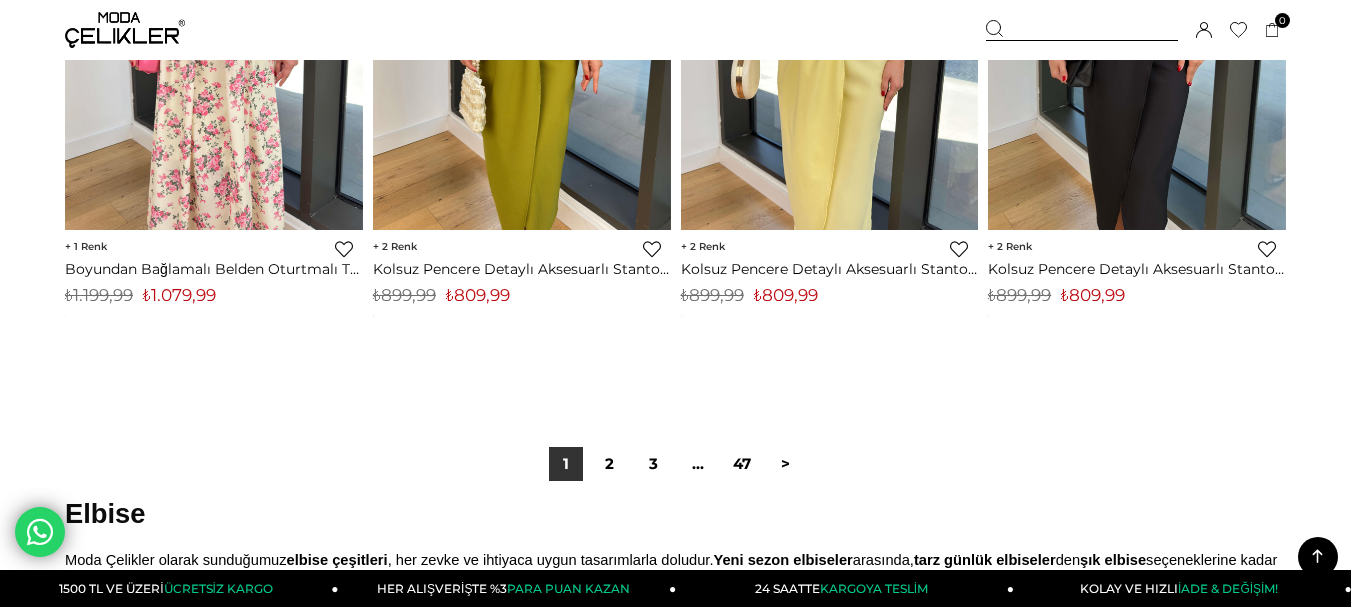 scroll, scrollTop: 11200, scrollLeft: 0, axis: vertical 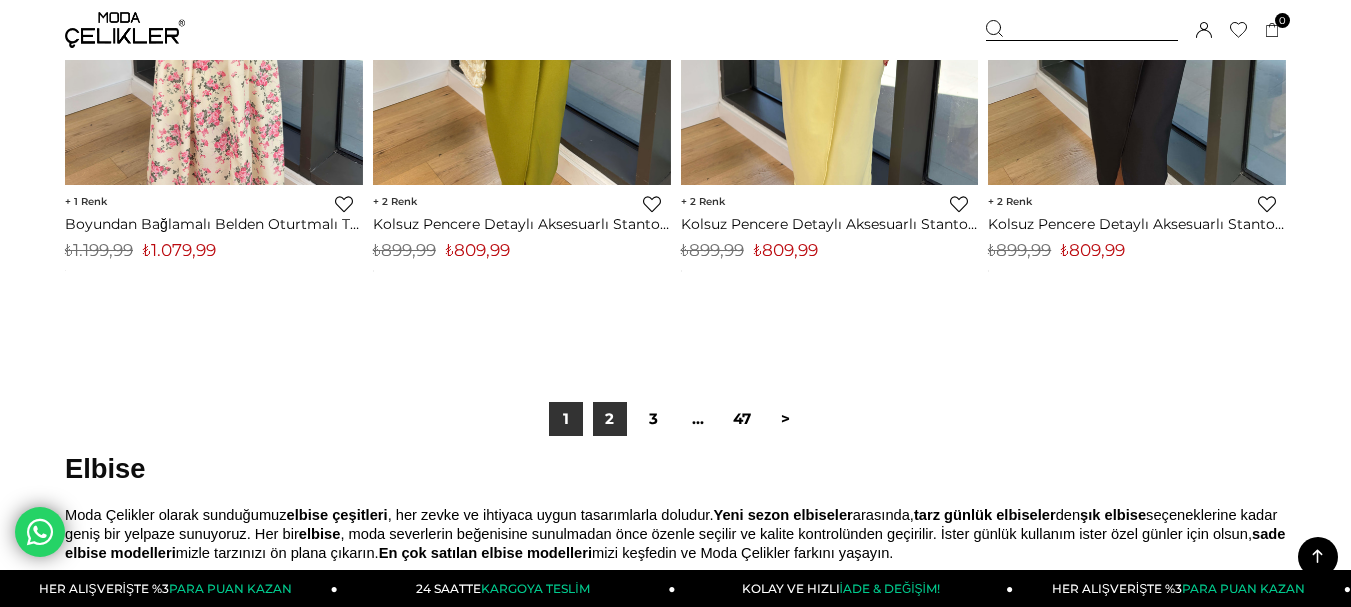 click on "2" at bounding box center (610, 419) 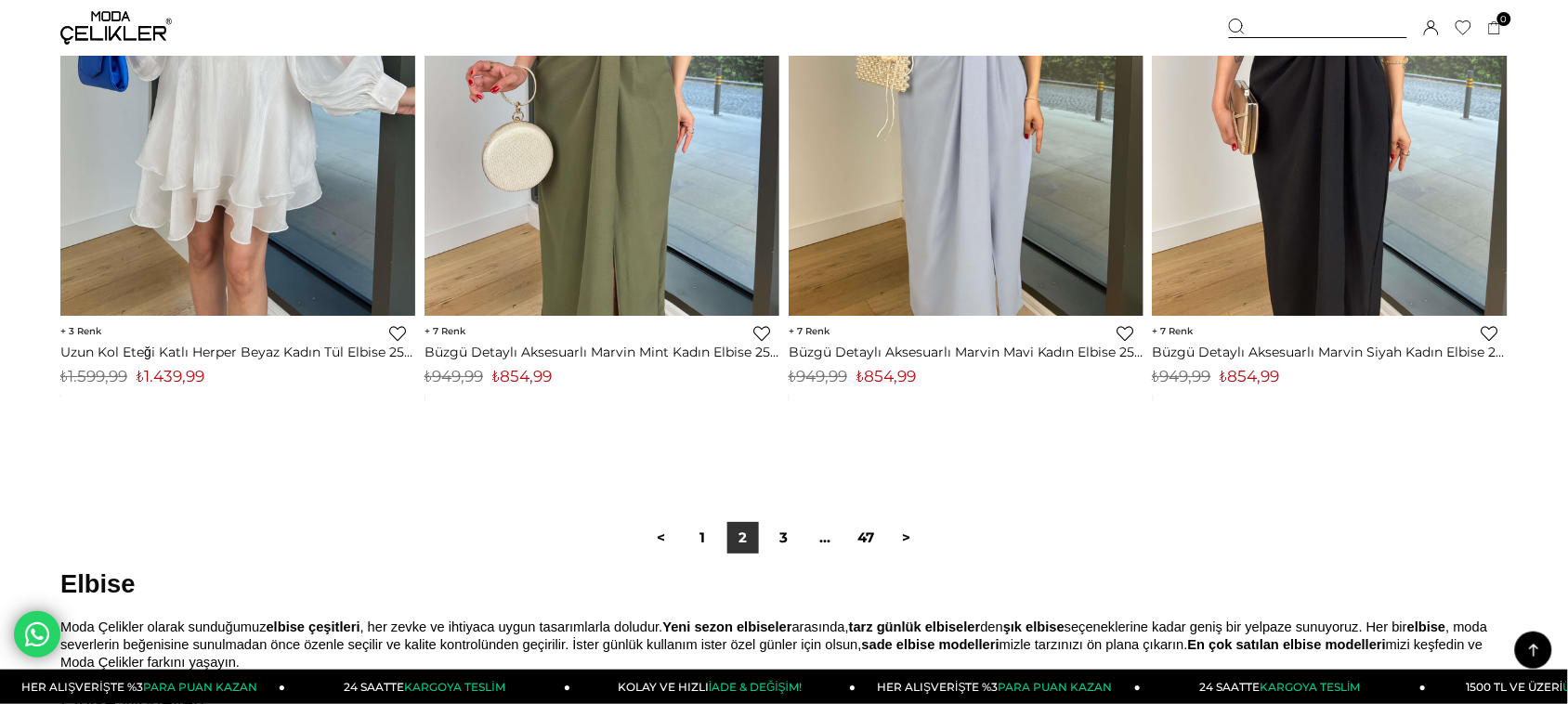 scroll, scrollTop: 12376, scrollLeft: 0, axis: vertical 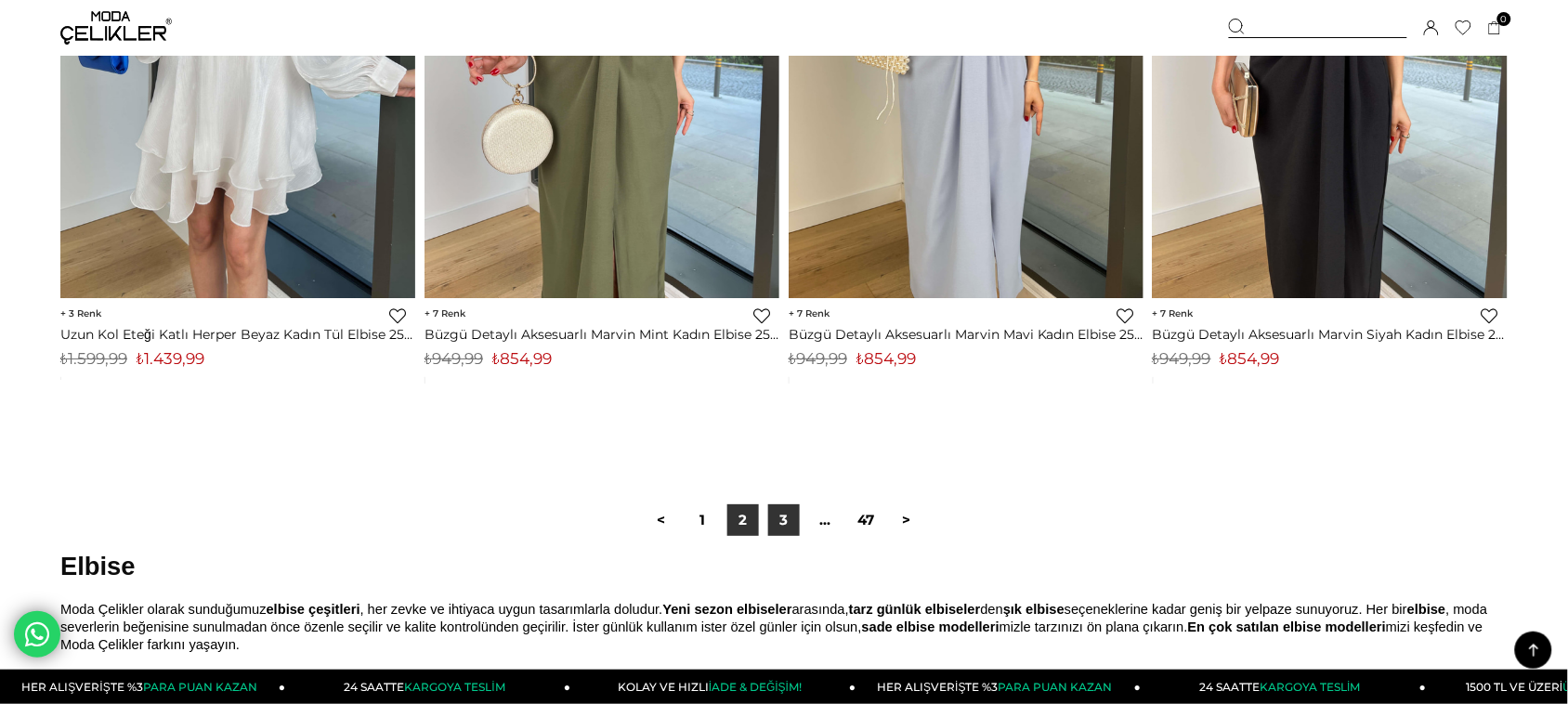 click on "3" at bounding box center [784, 520] 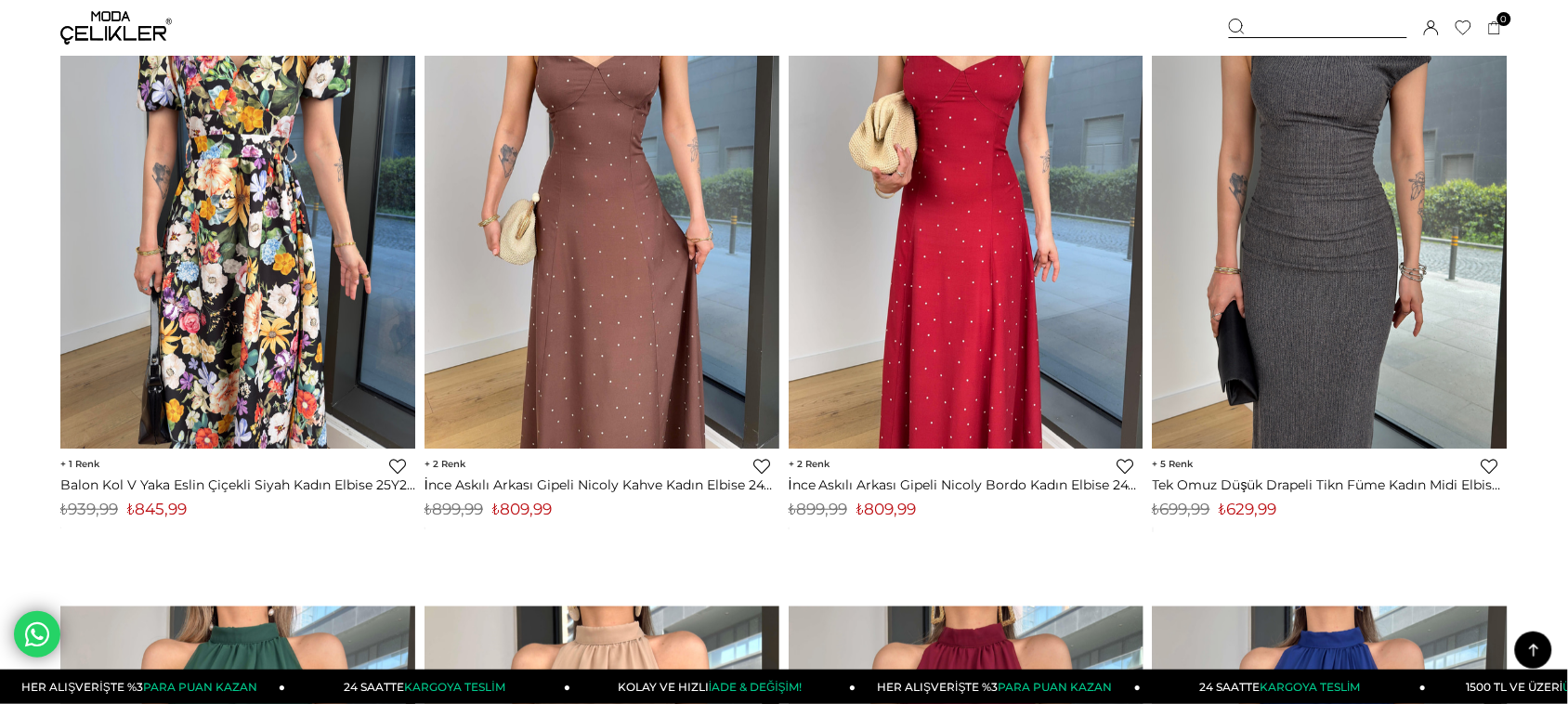 scroll, scrollTop: 8475, scrollLeft: 0, axis: vertical 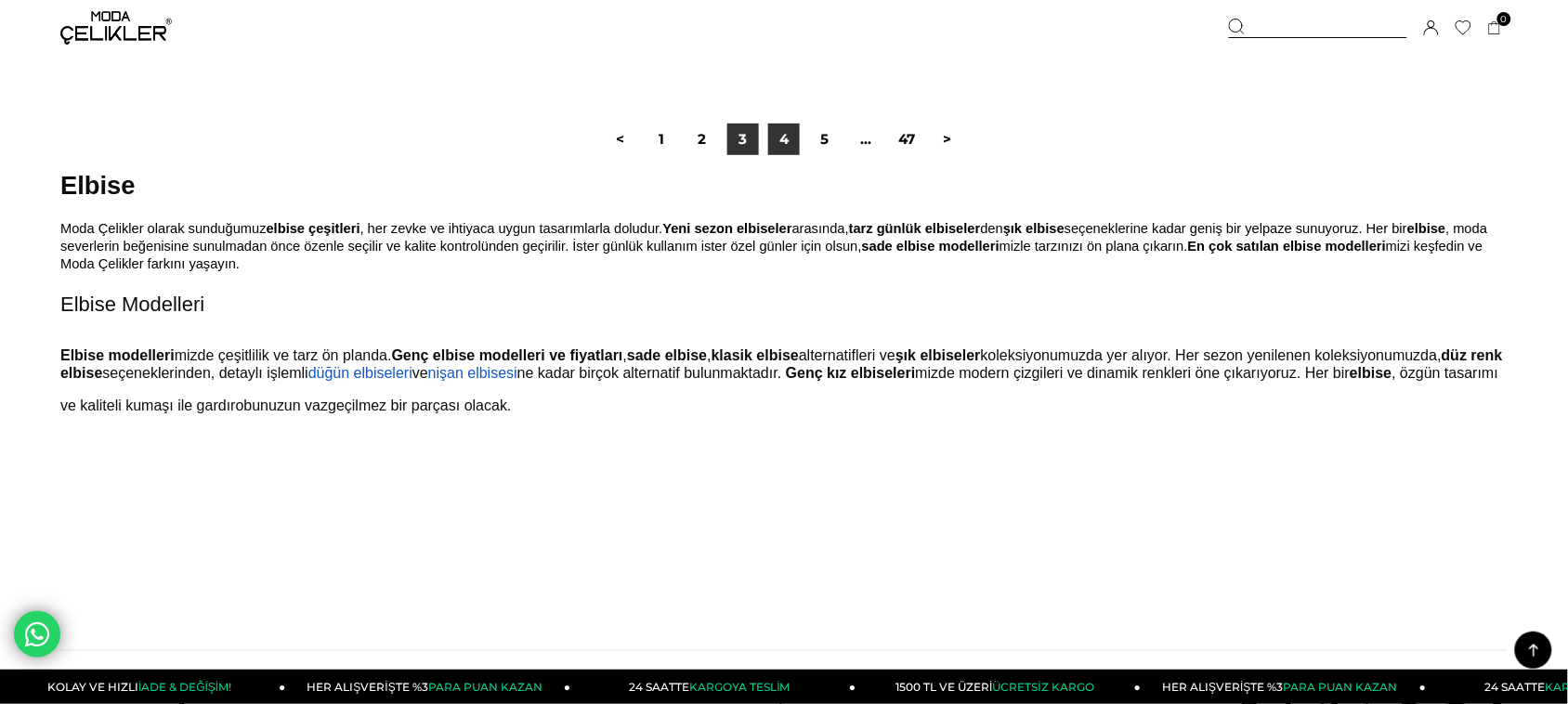 click on "4" at bounding box center [784, 139] 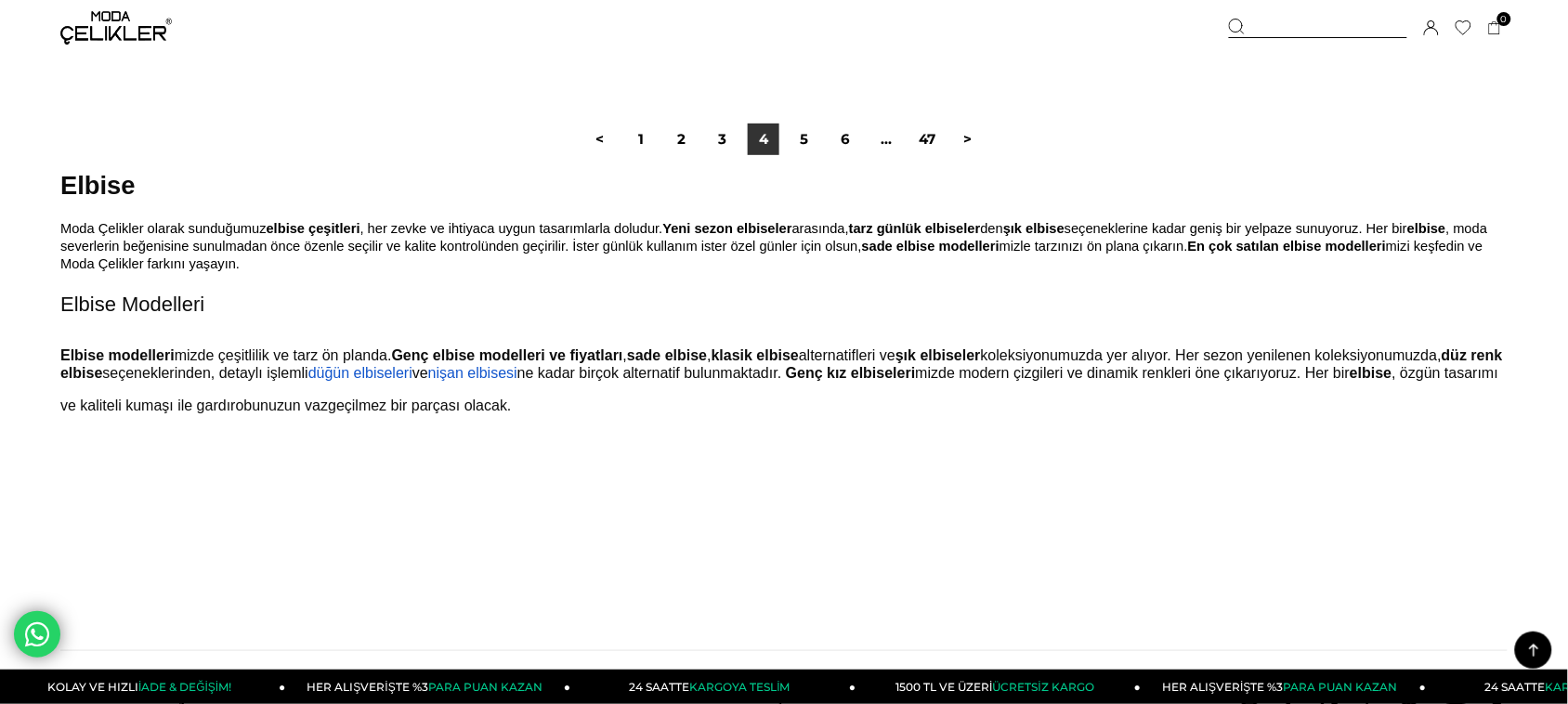 scroll, scrollTop: 12770, scrollLeft: 0, axis: vertical 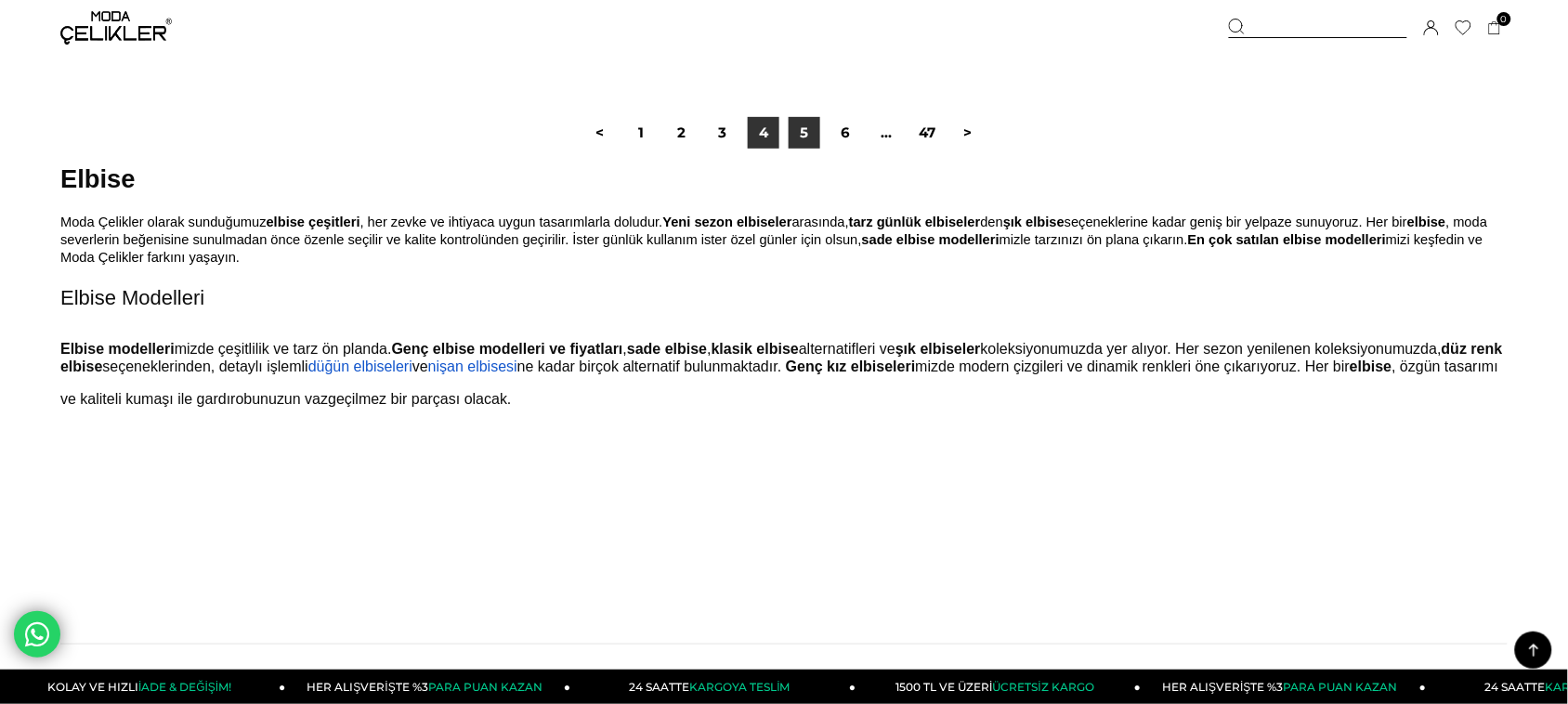 click on "5" at bounding box center [804, 133] 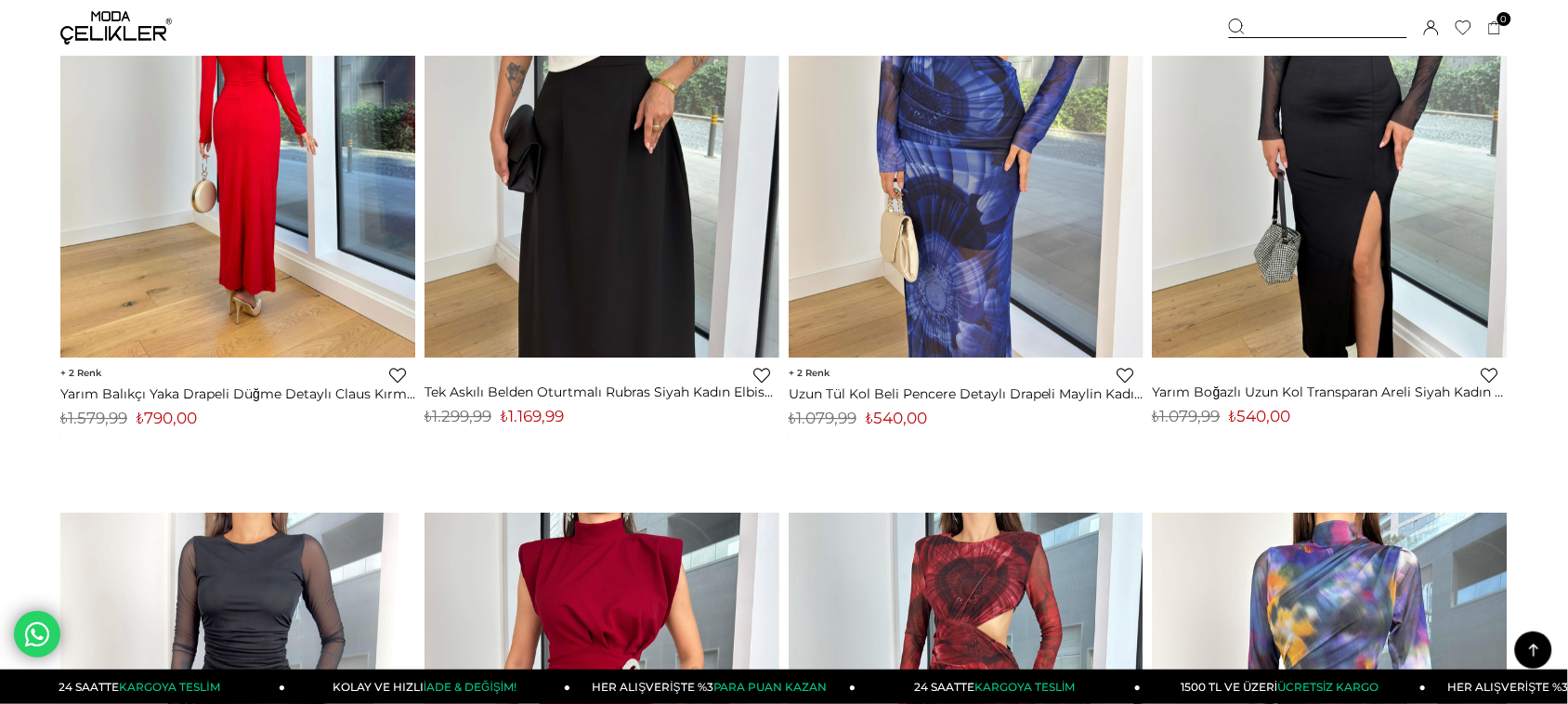 scroll, scrollTop: 9752, scrollLeft: 0, axis: vertical 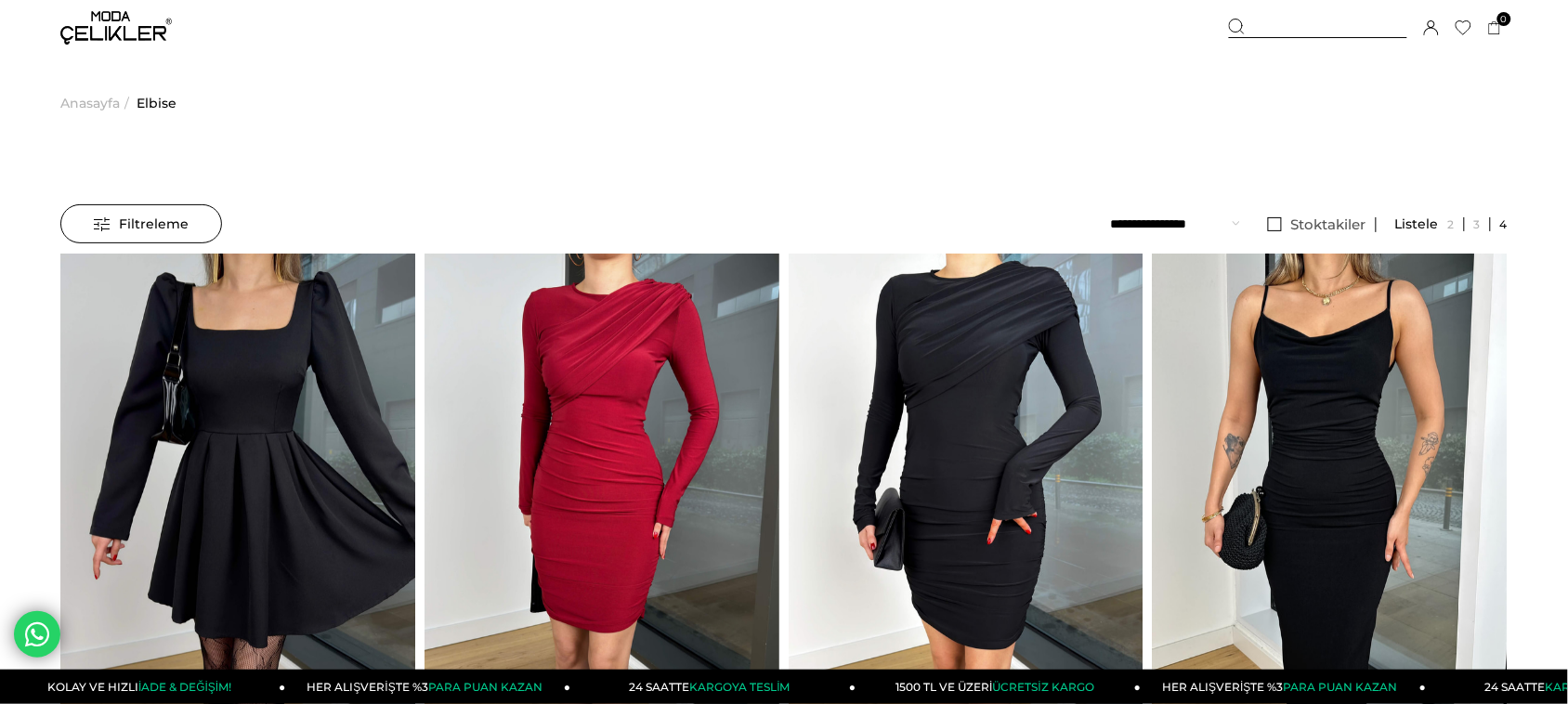 click on "Elbise" at bounding box center (156, 103) 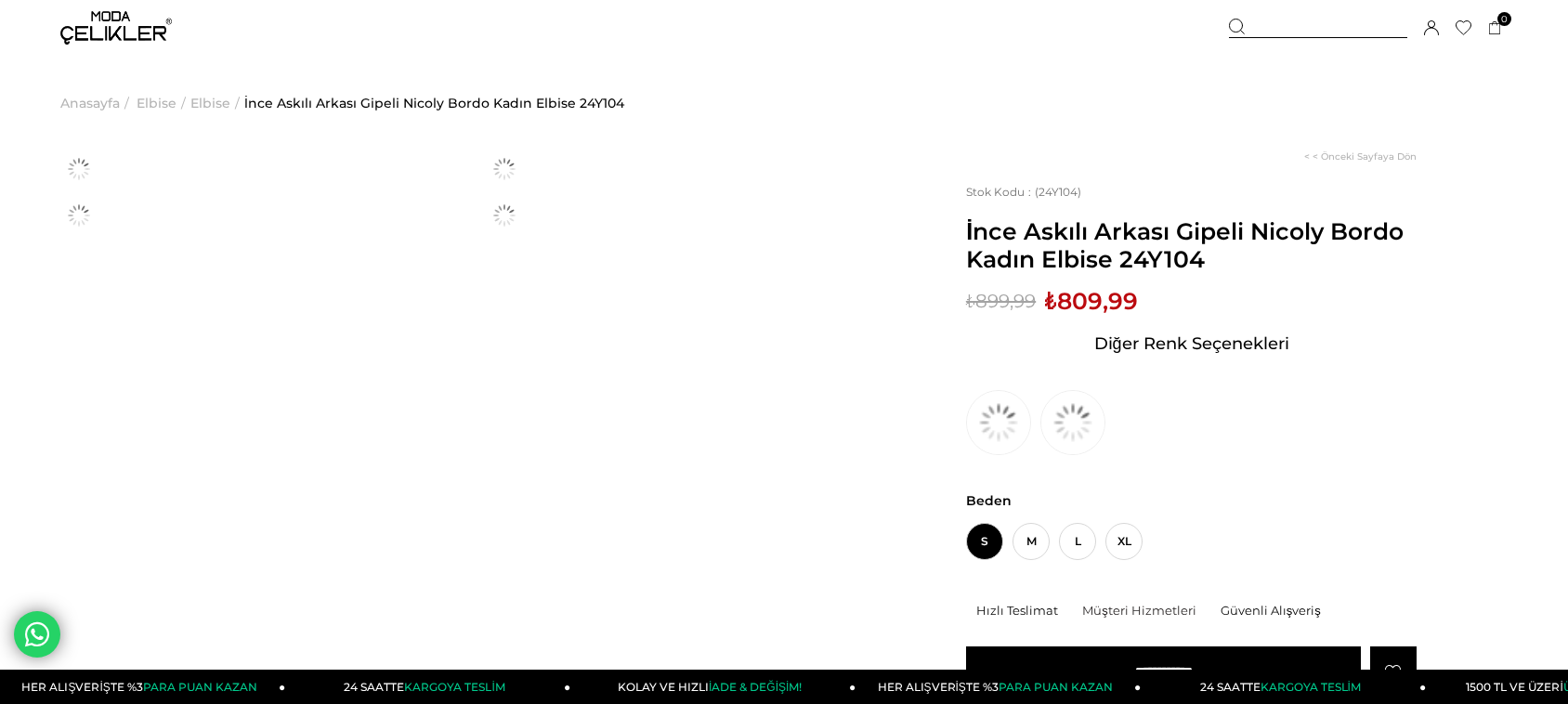 scroll, scrollTop: 0, scrollLeft: 0, axis: both 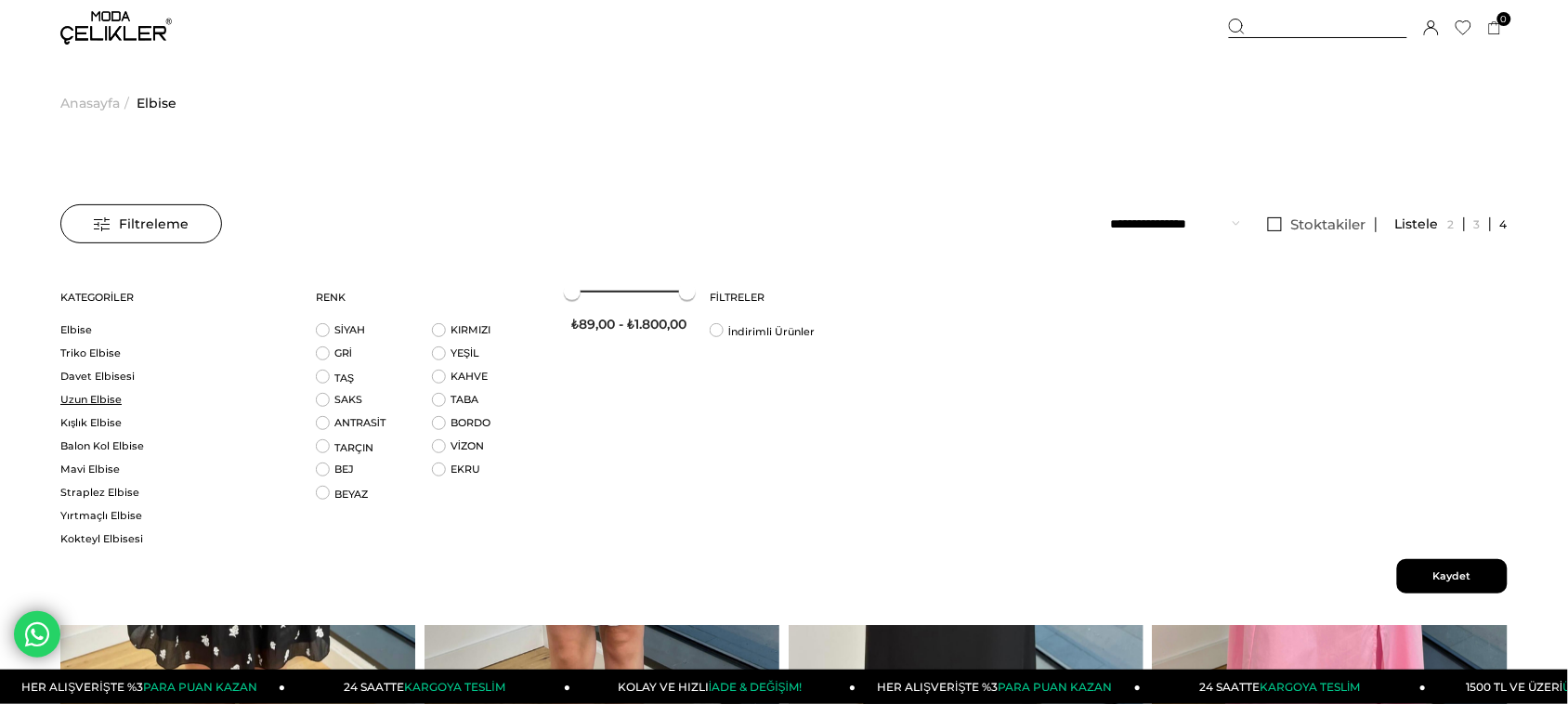 click on "Uzun Elbise" at bounding box center (176, 399) 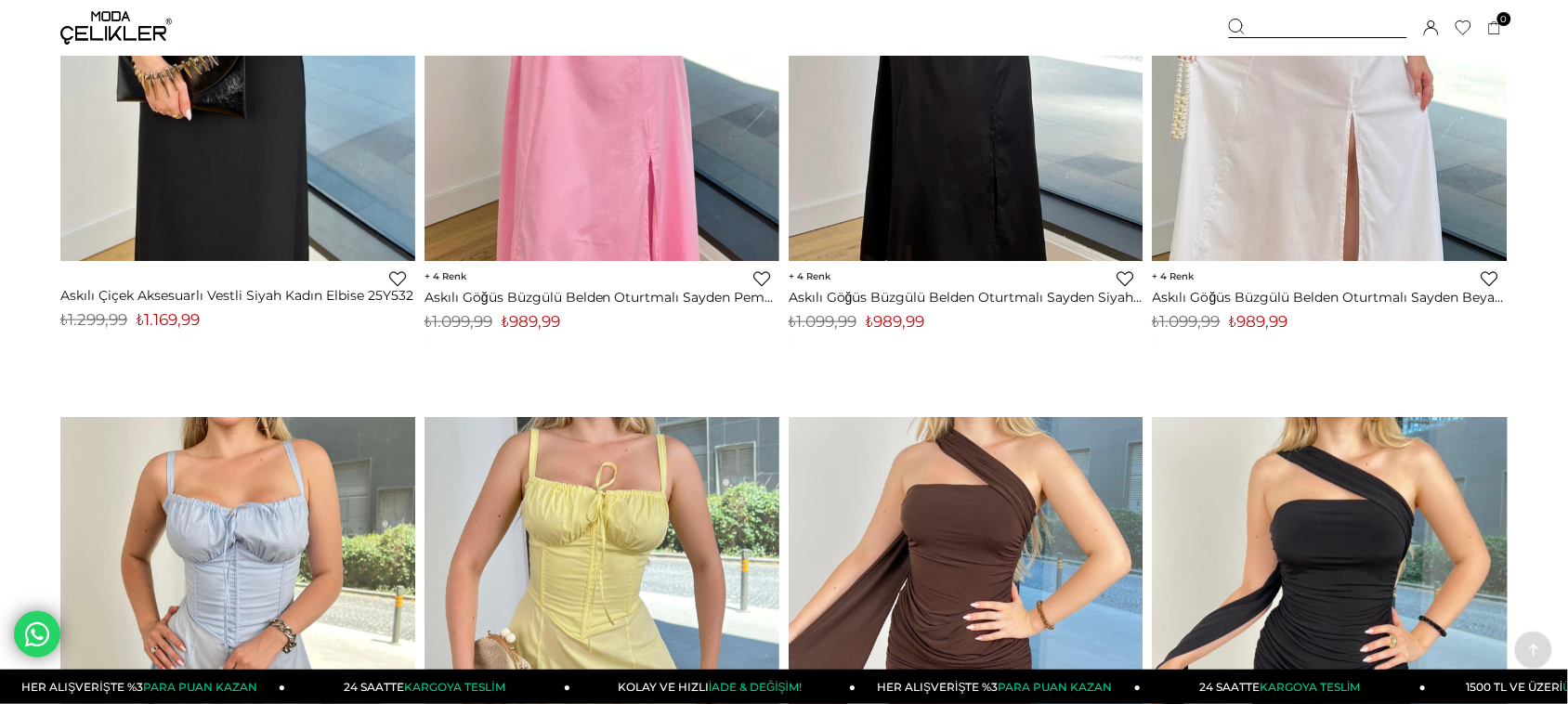 scroll, scrollTop: 464, scrollLeft: 0, axis: vertical 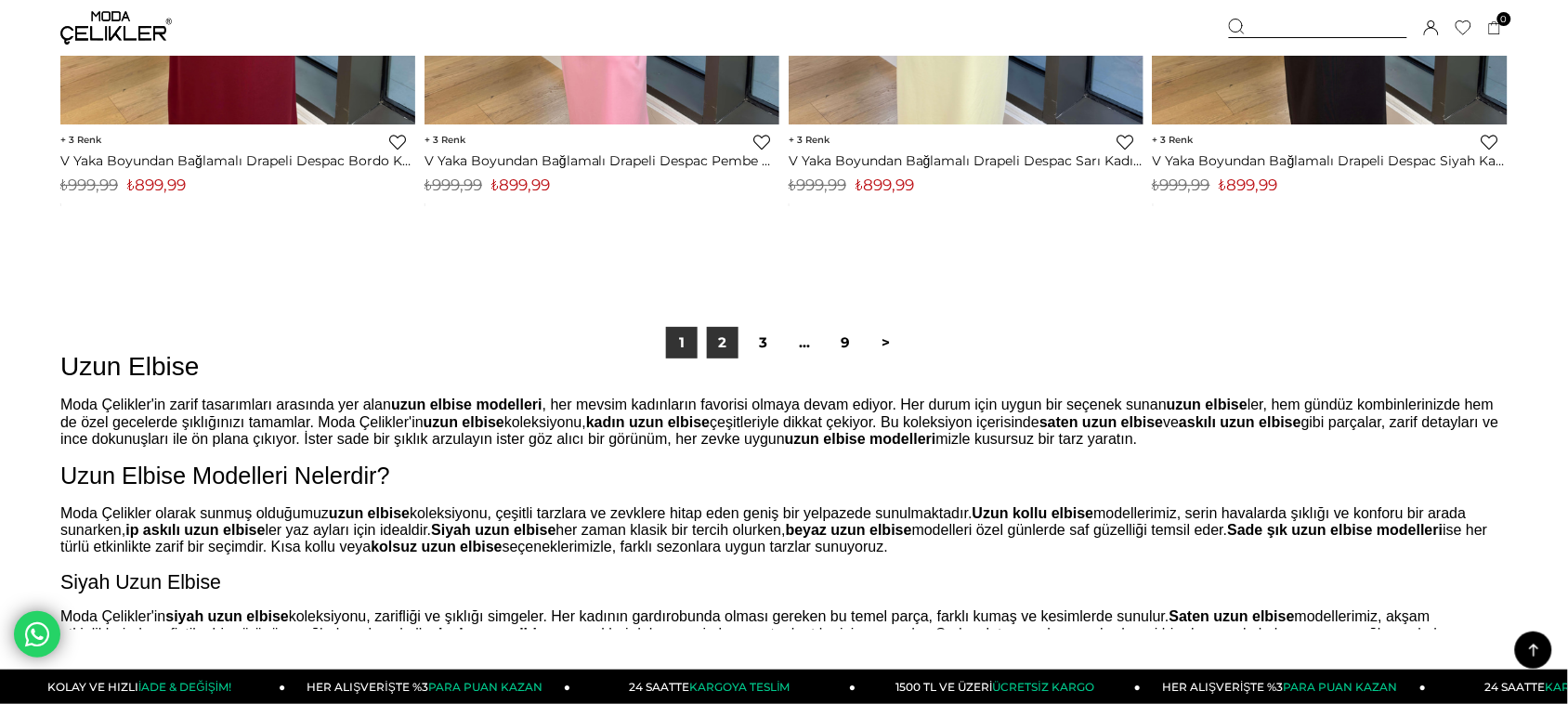 click on "2" at bounding box center (723, 343) 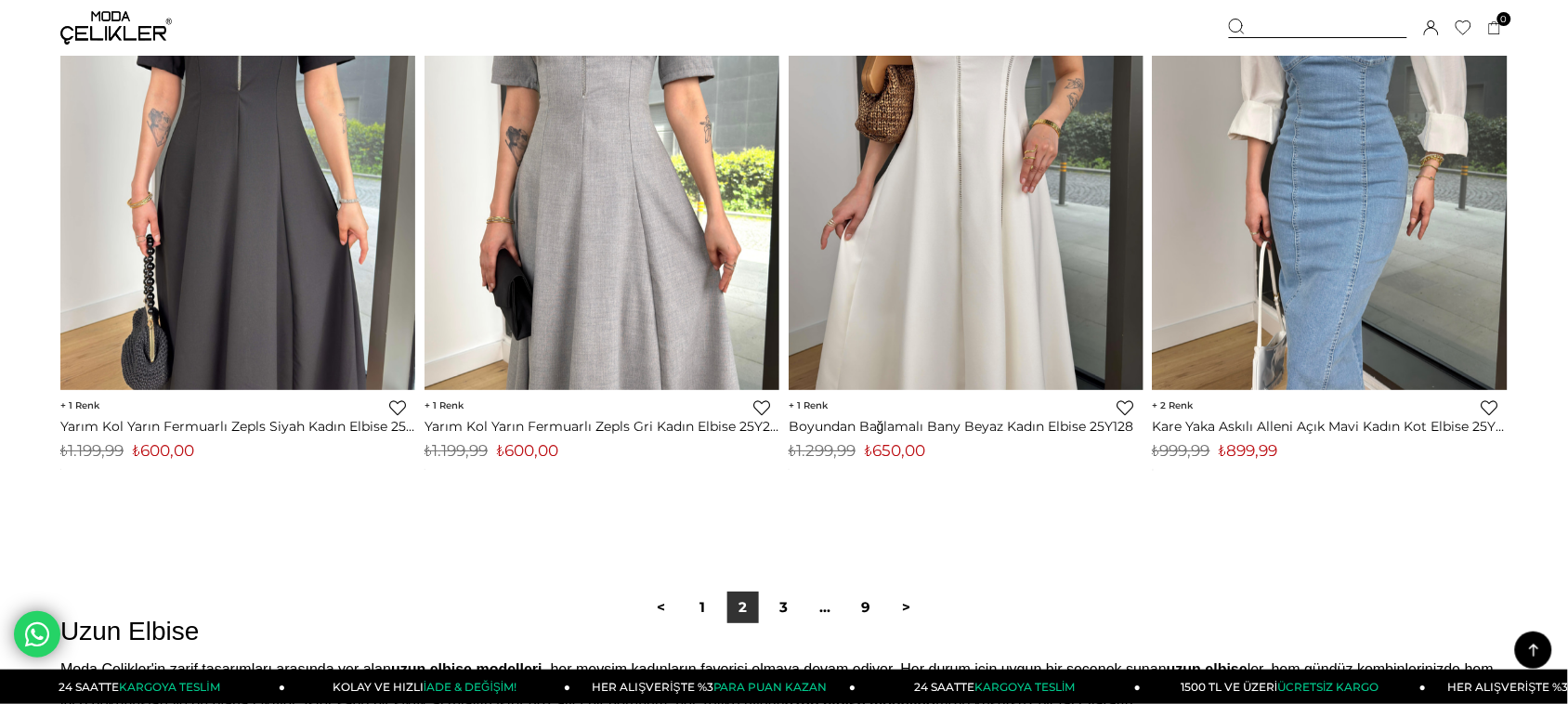 scroll, scrollTop: 12538, scrollLeft: 0, axis: vertical 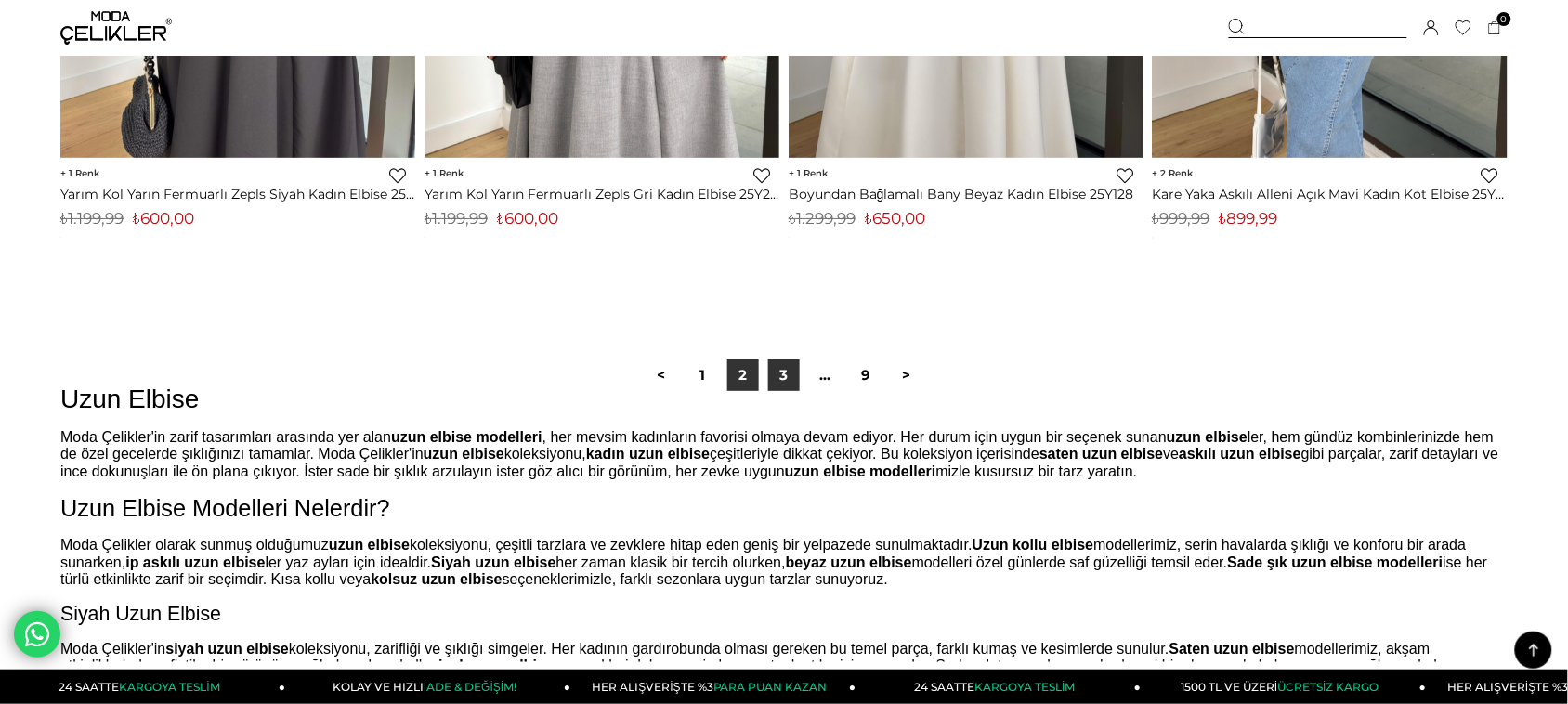 click on "3" at bounding box center (784, 375) 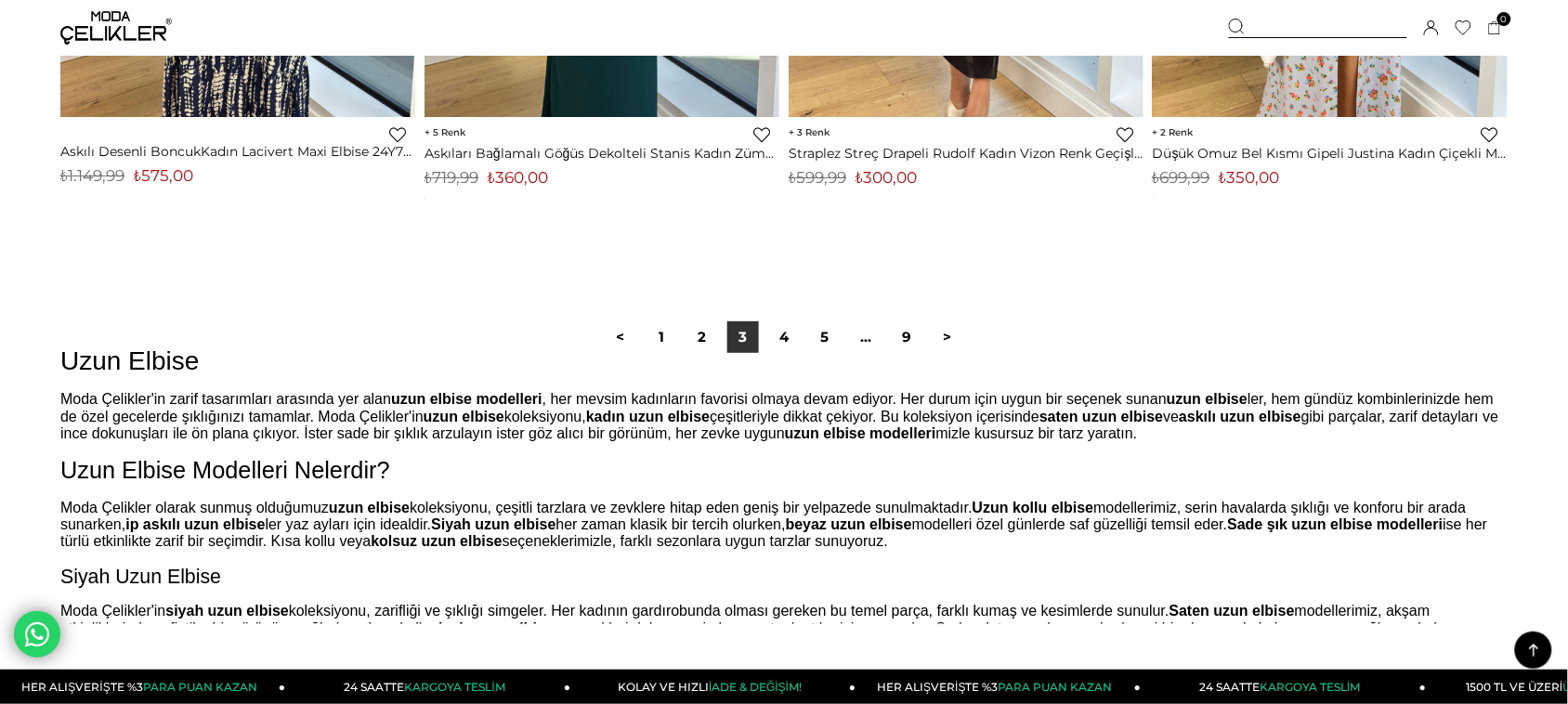 scroll, scrollTop: 12538, scrollLeft: 0, axis: vertical 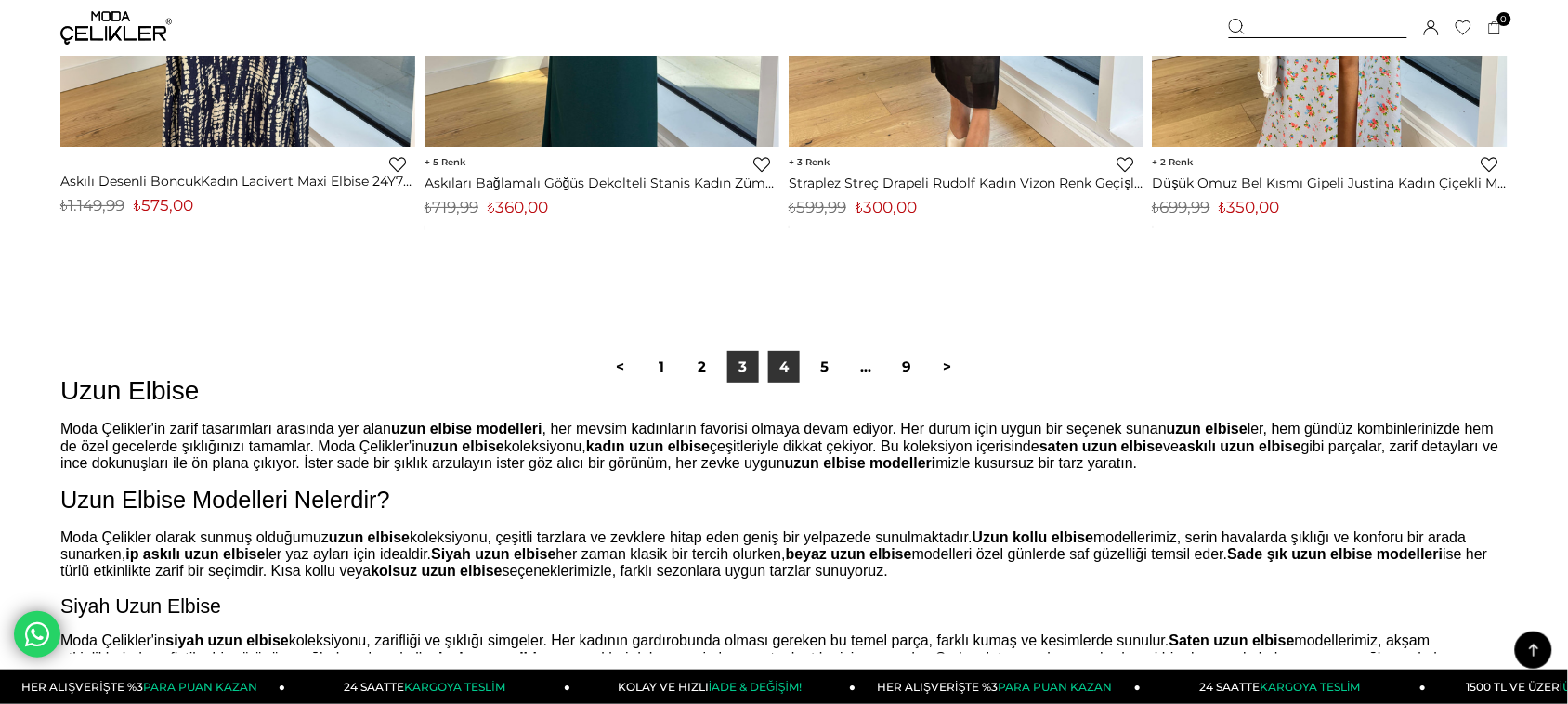 click on "4" at bounding box center (784, 367) 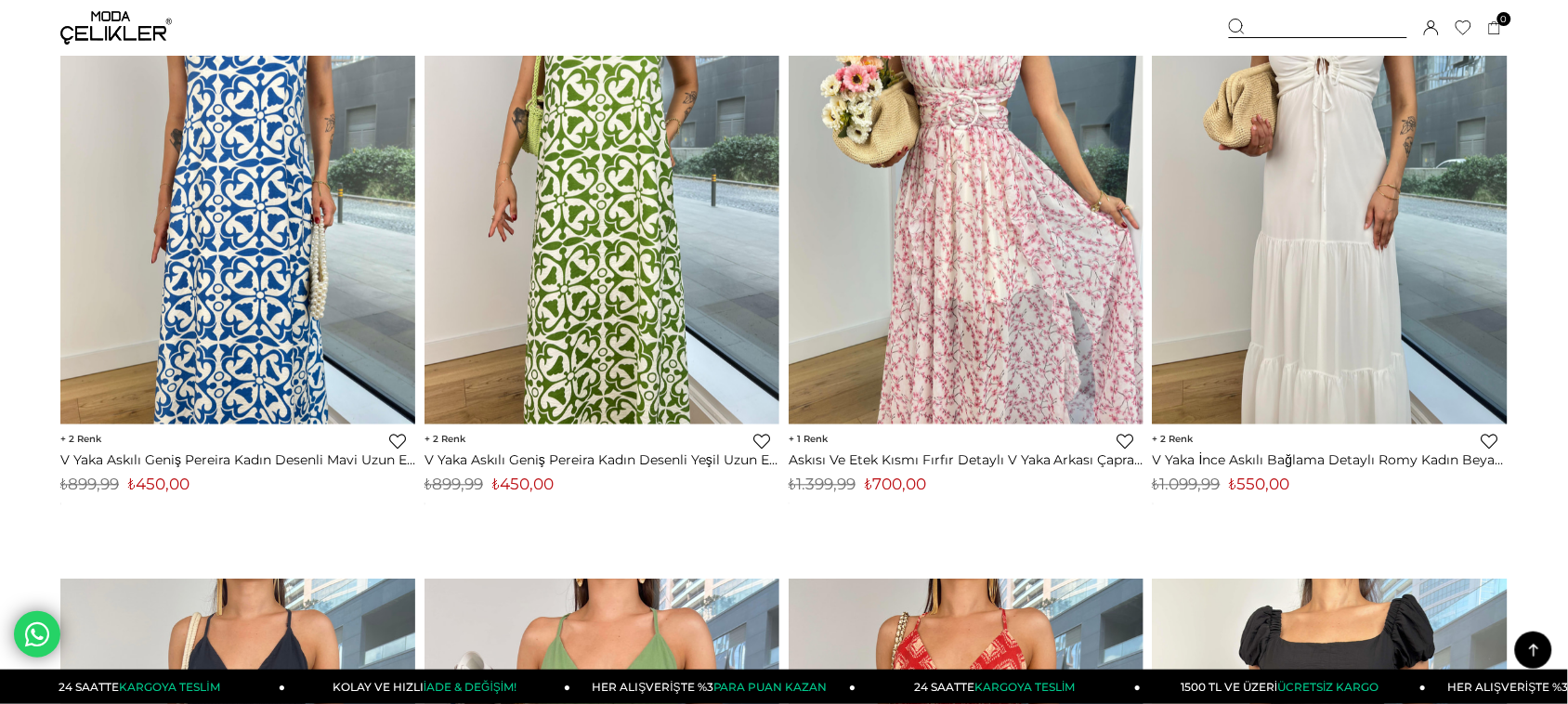 scroll, scrollTop: 813, scrollLeft: 0, axis: vertical 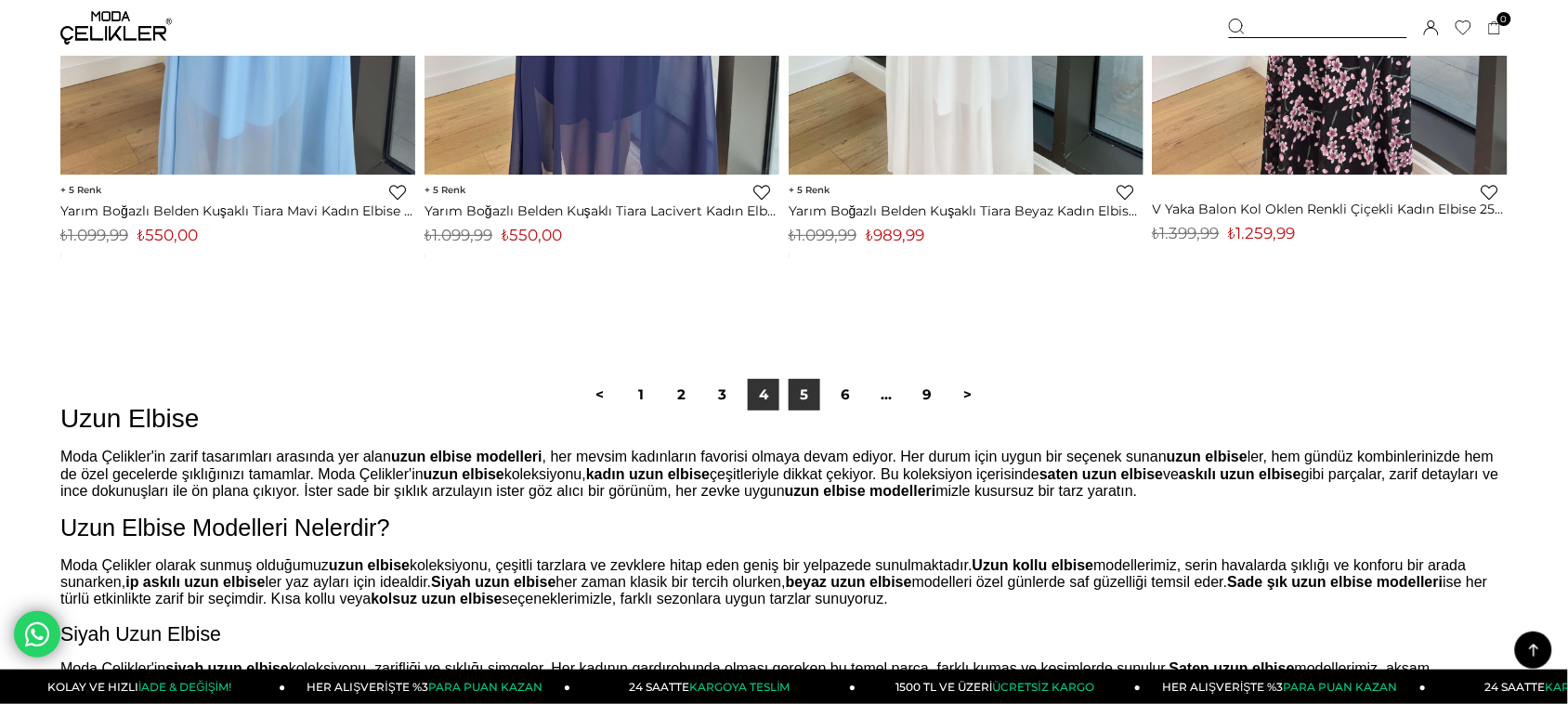 click on "5" at bounding box center [804, 395] 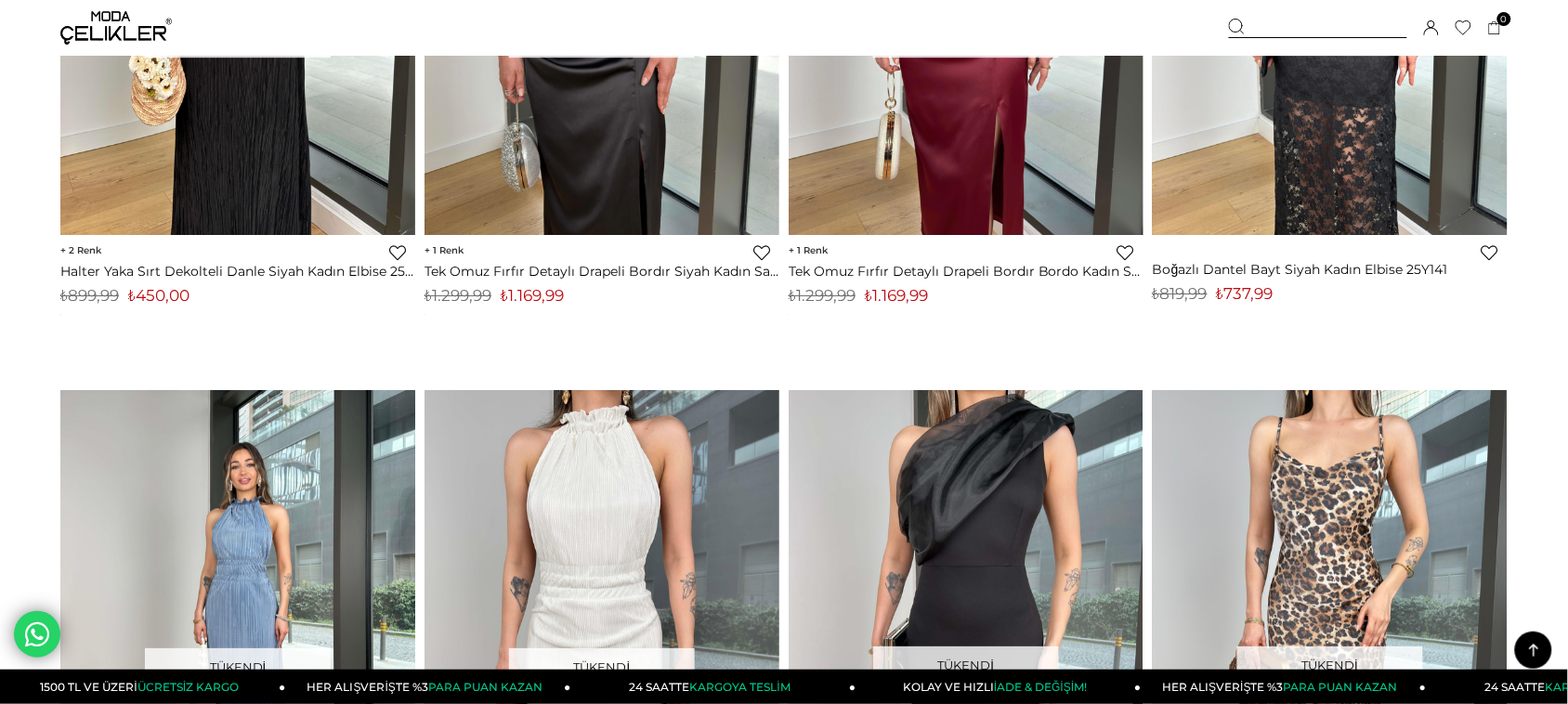 scroll, scrollTop: 8359, scrollLeft: 0, axis: vertical 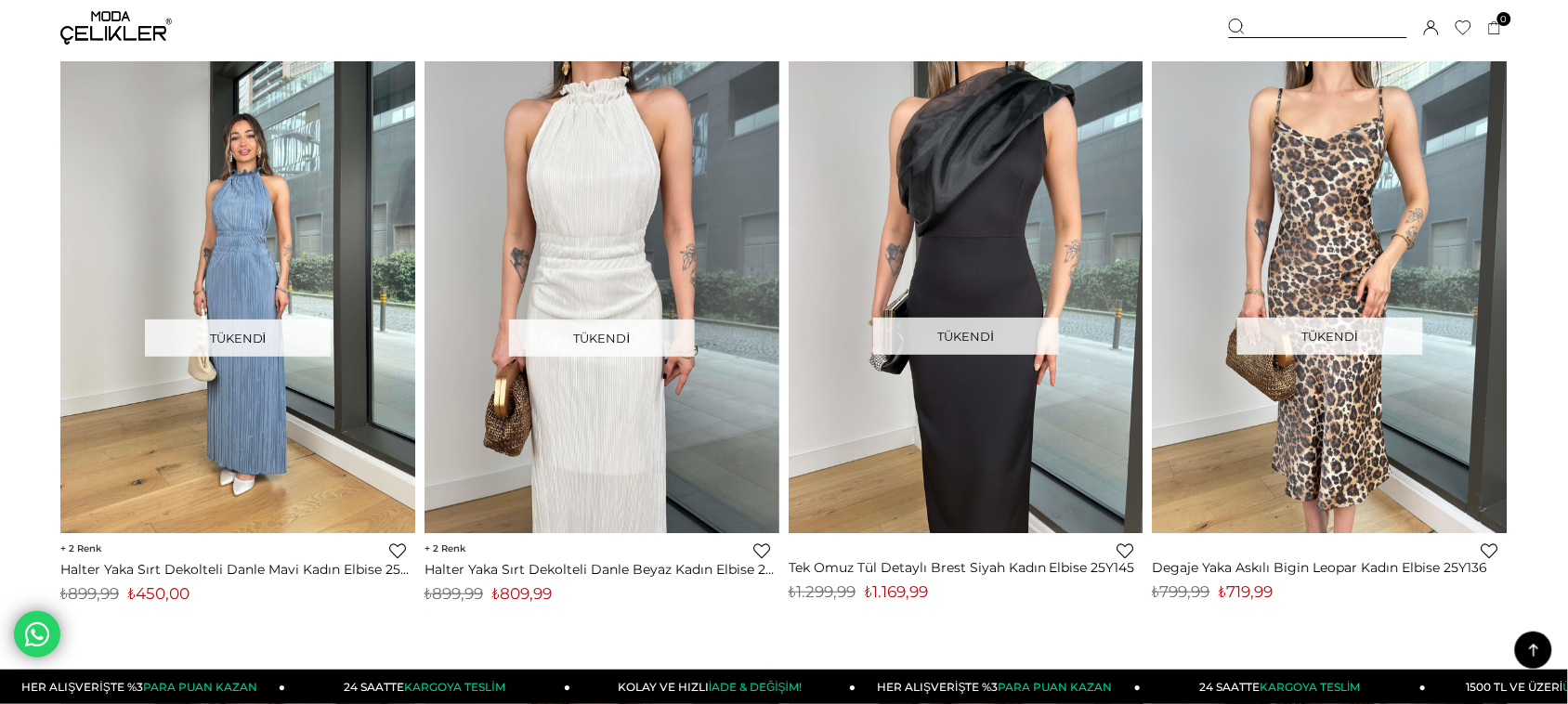 click at bounding box center [1318, 28] 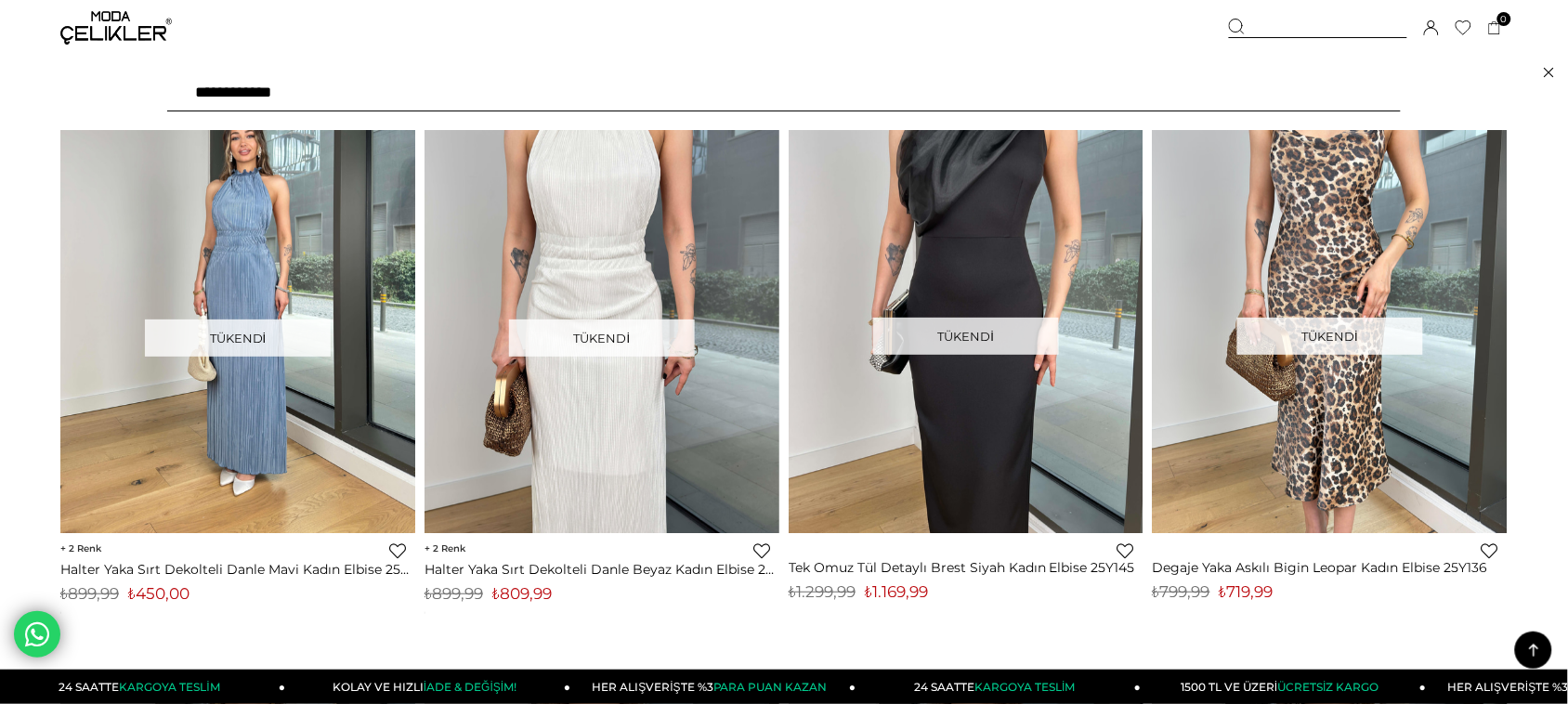 type on "**********" 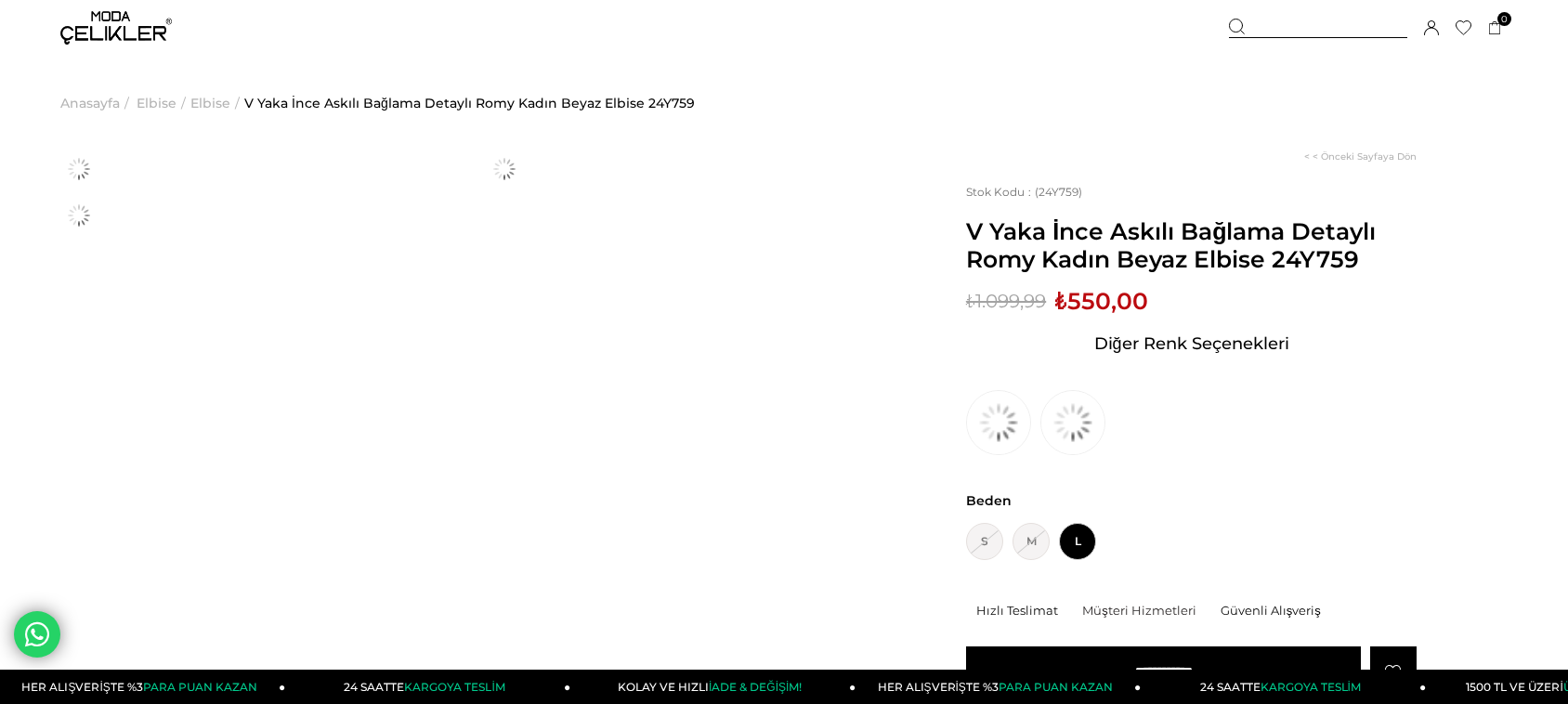 scroll, scrollTop: 0, scrollLeft: 0, axis: both 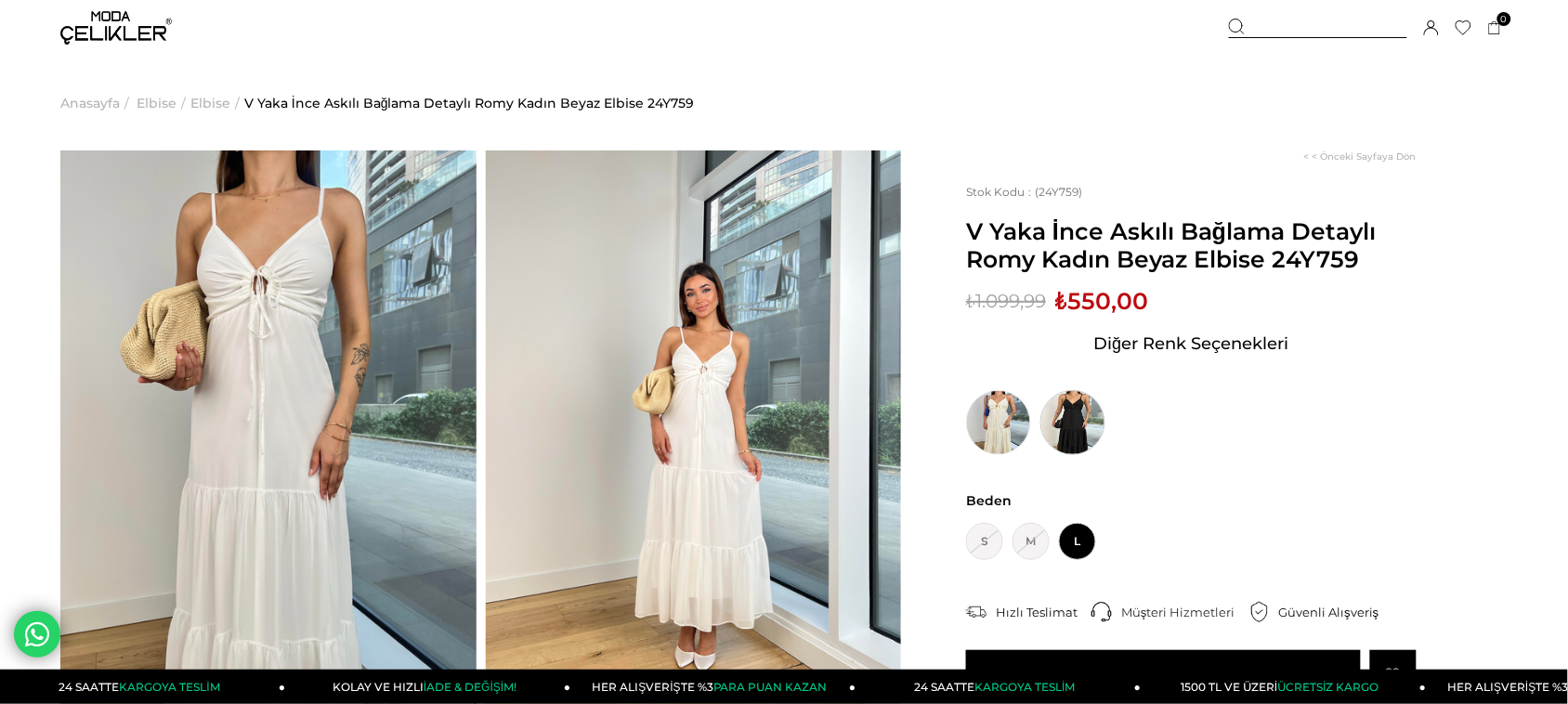 click at bounding box center [1073, 423] 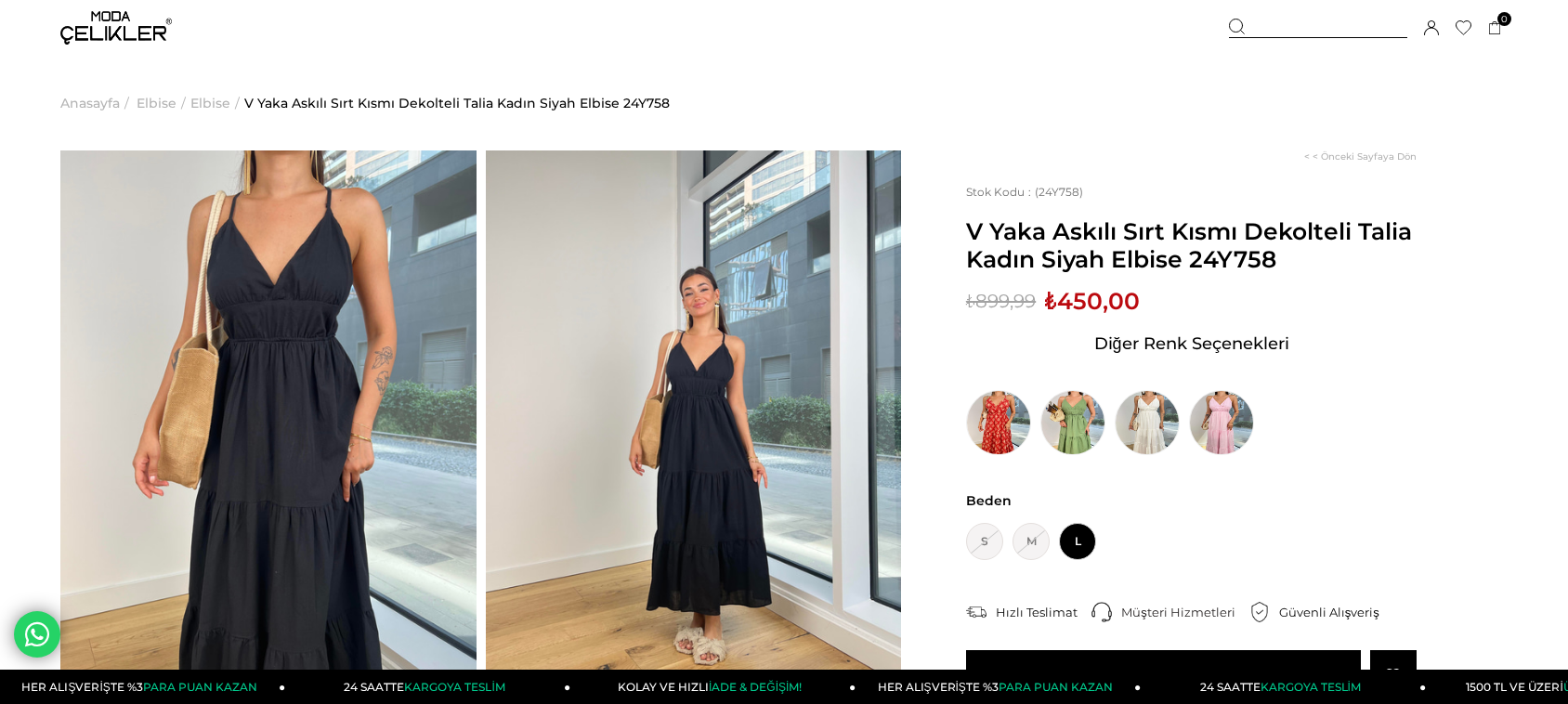 scroll, scrollTop: 0, scrollLeft: 0, axis: both 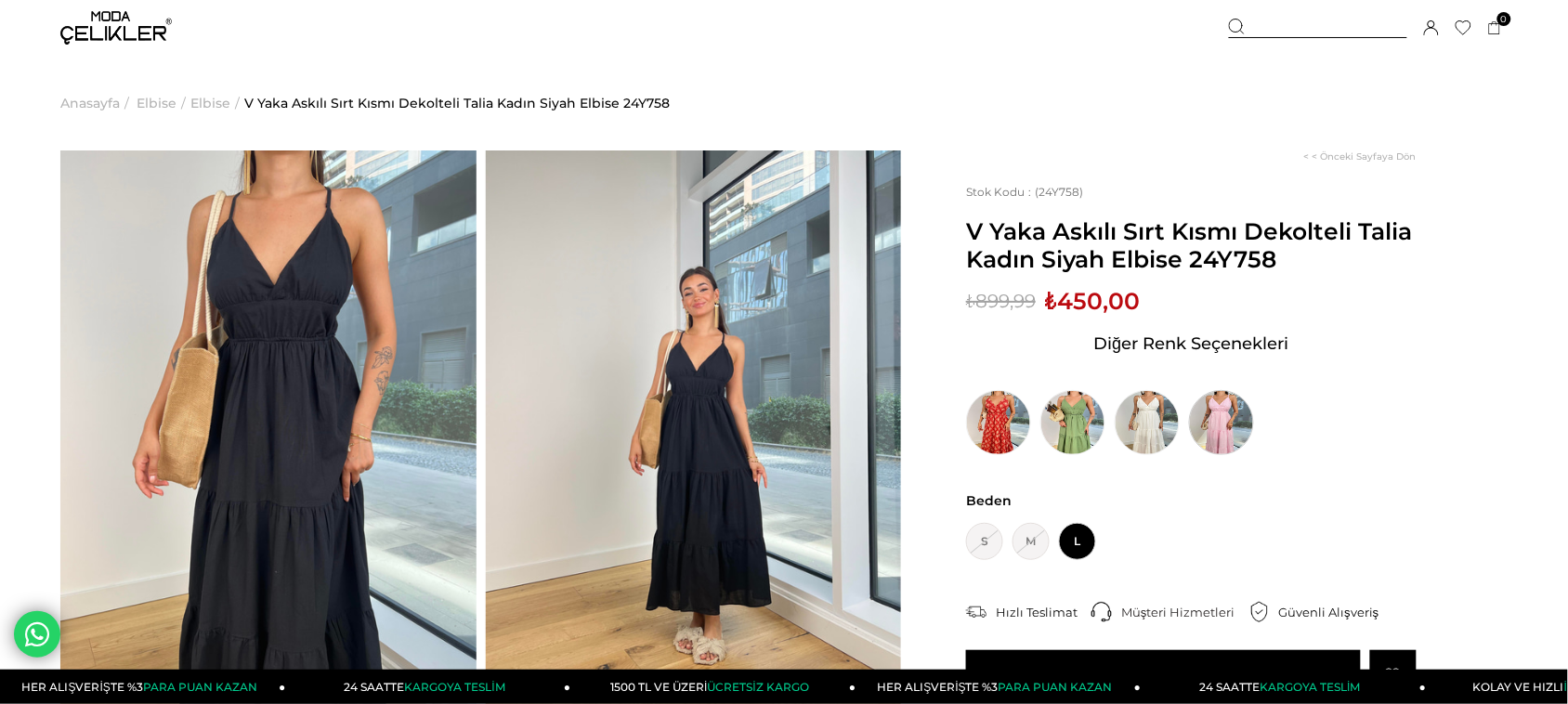 click at bounding box center (1222, 423) 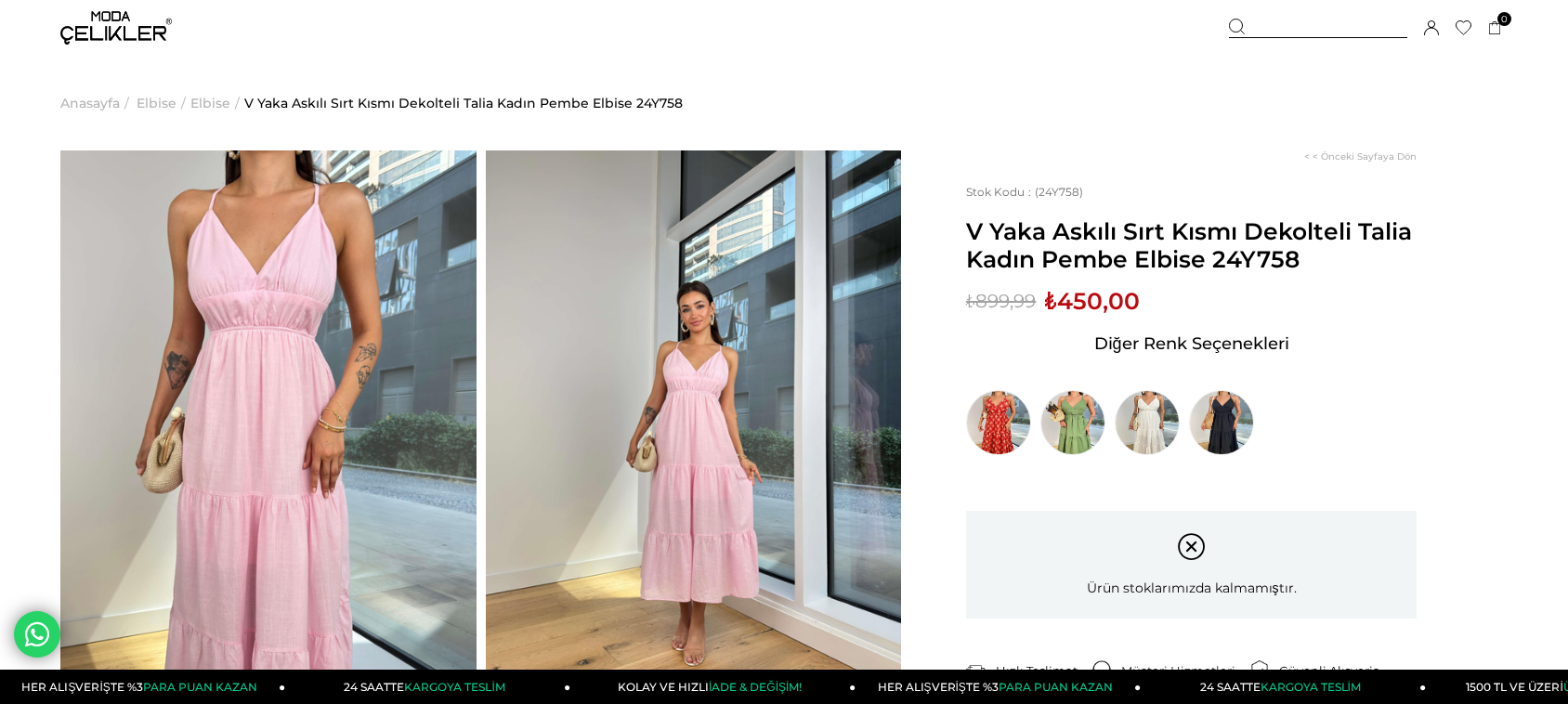 scroll, scrollTop: 0, scrollLeft: 0, axis: both 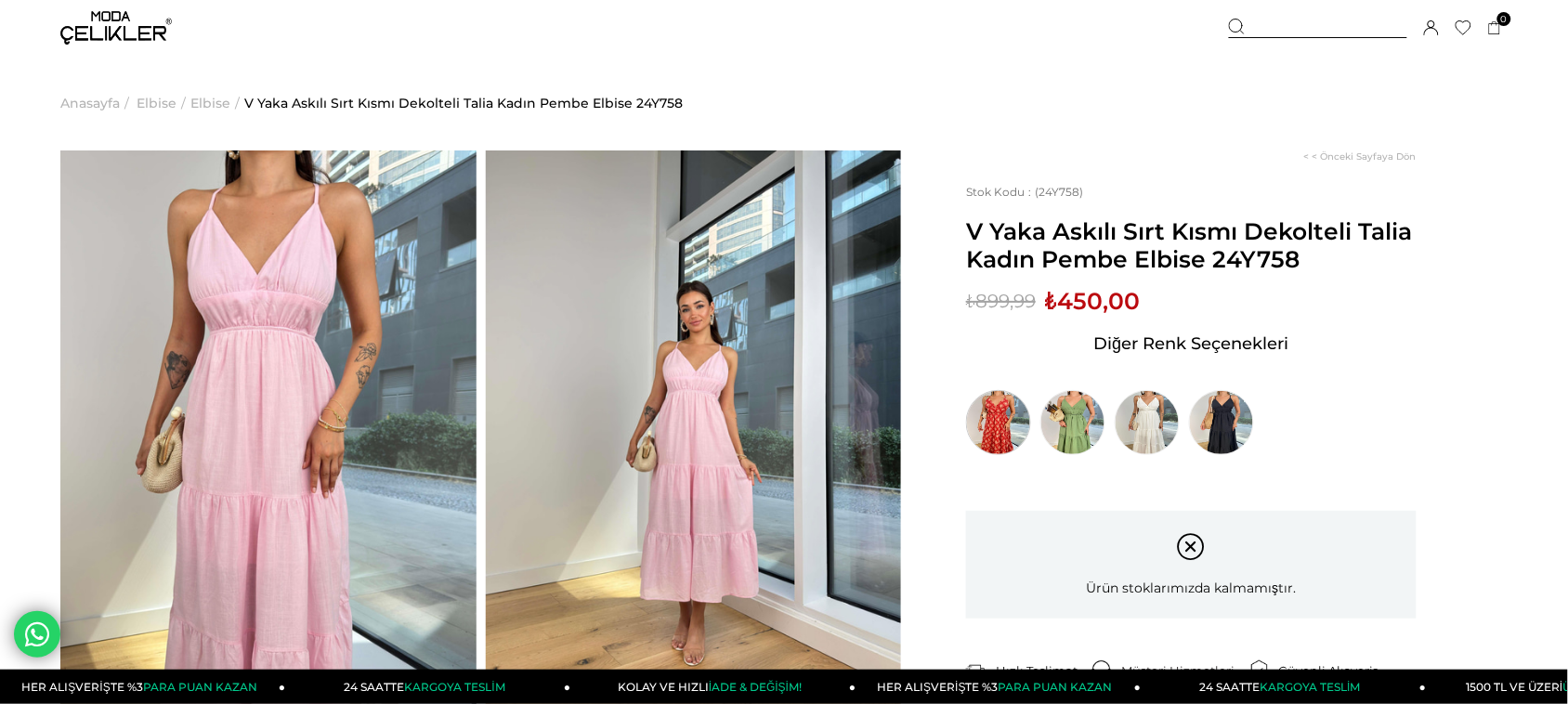 click at bounding box center (999, 423) 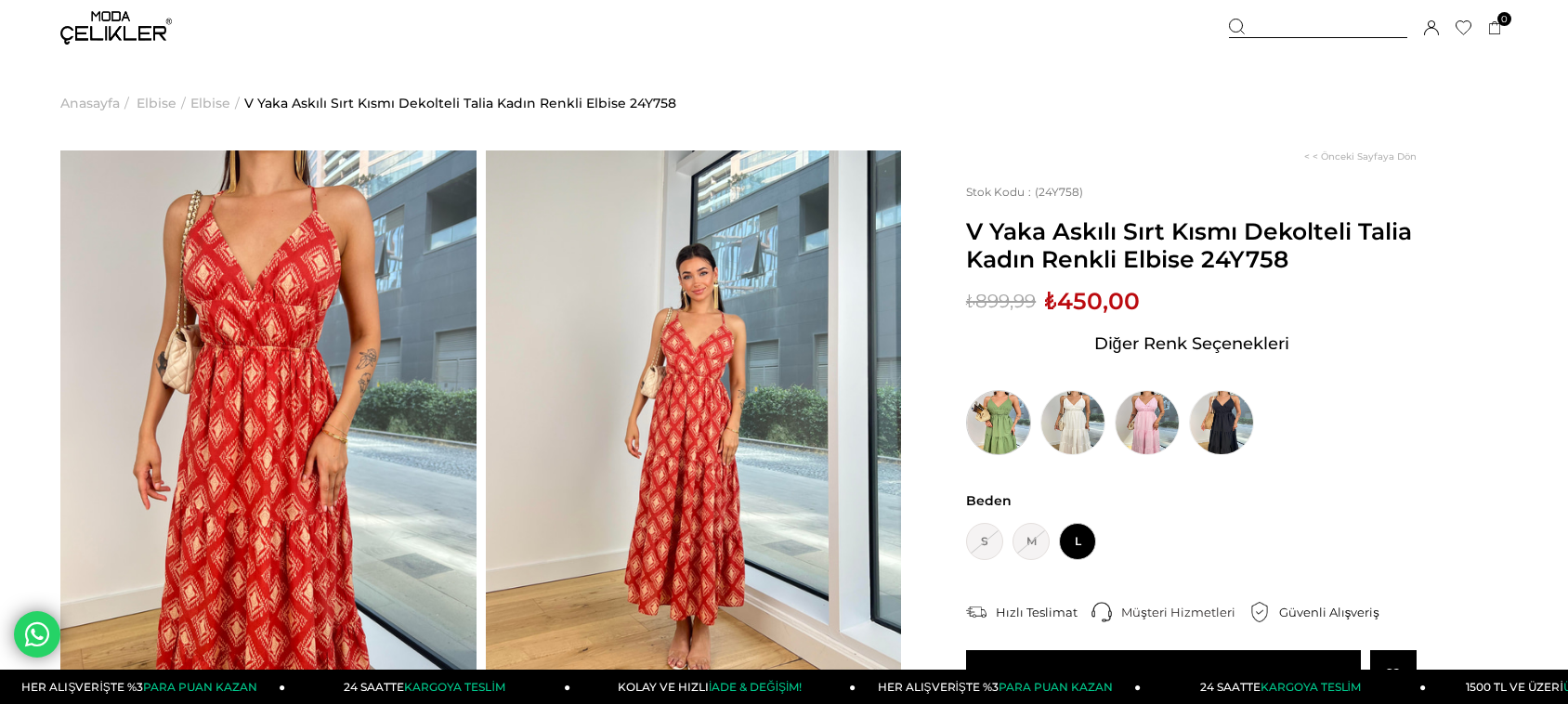 scroll, scrollTop: 0, scrollLeft: 0, axis: both 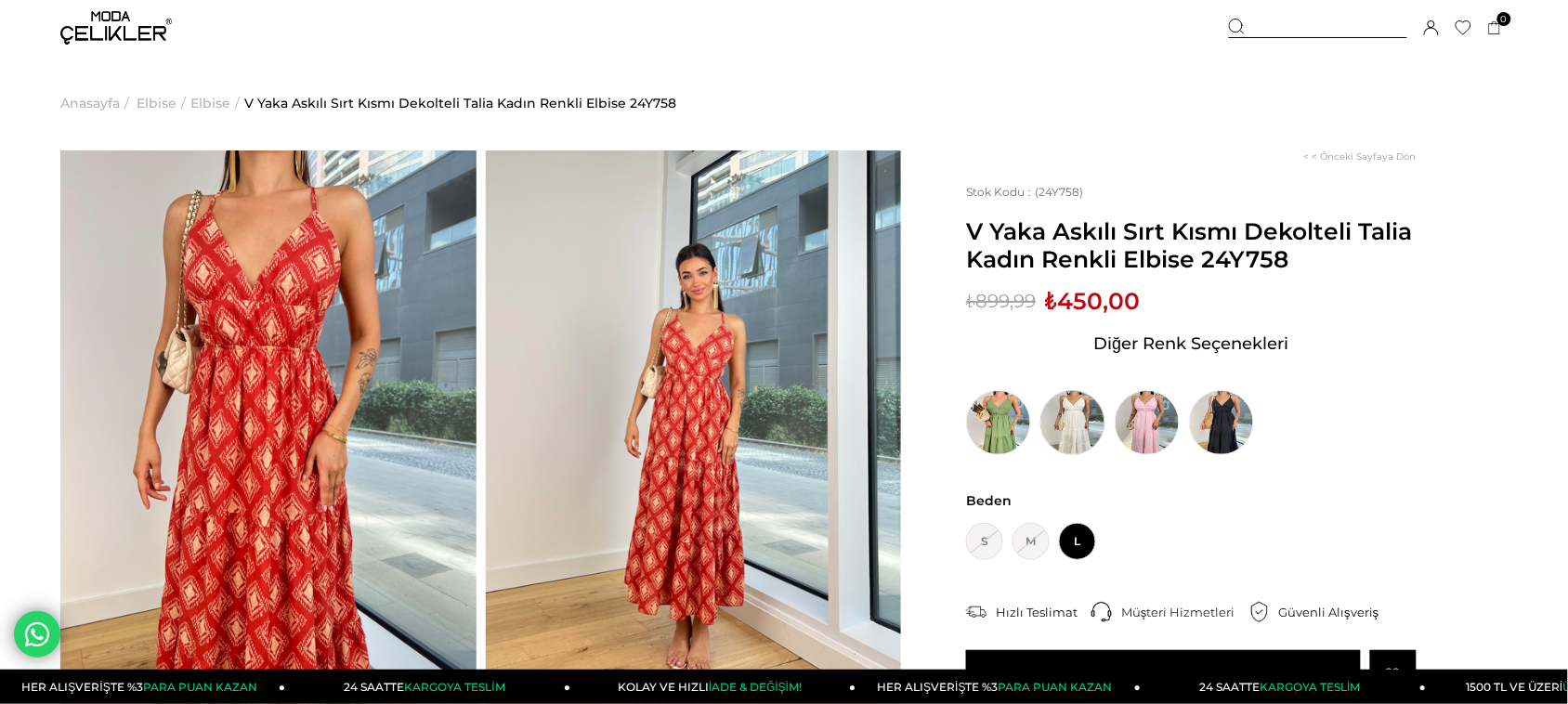 click at bounding box center [1073, 423] 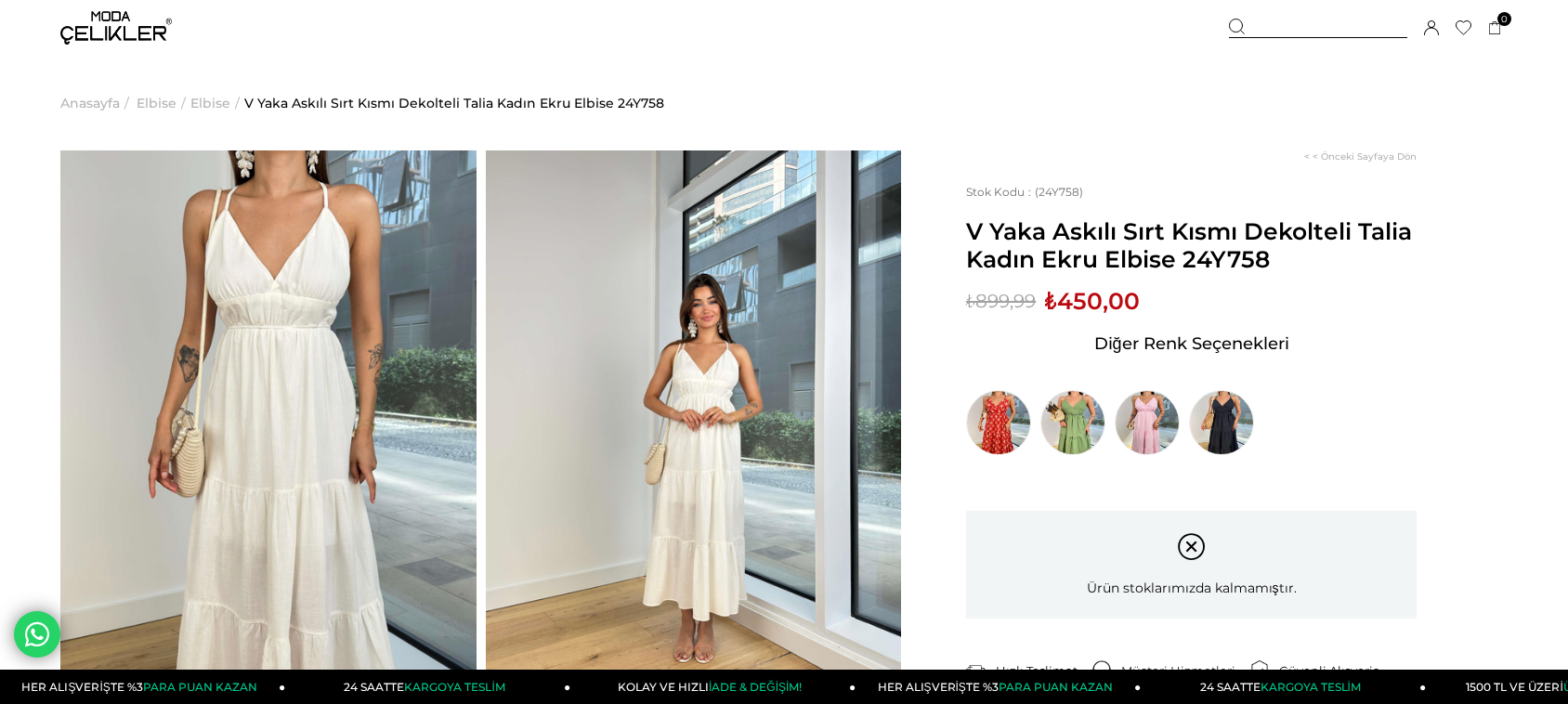 scroll, scrollTop: 0, scrollLeft: 0, axis: both 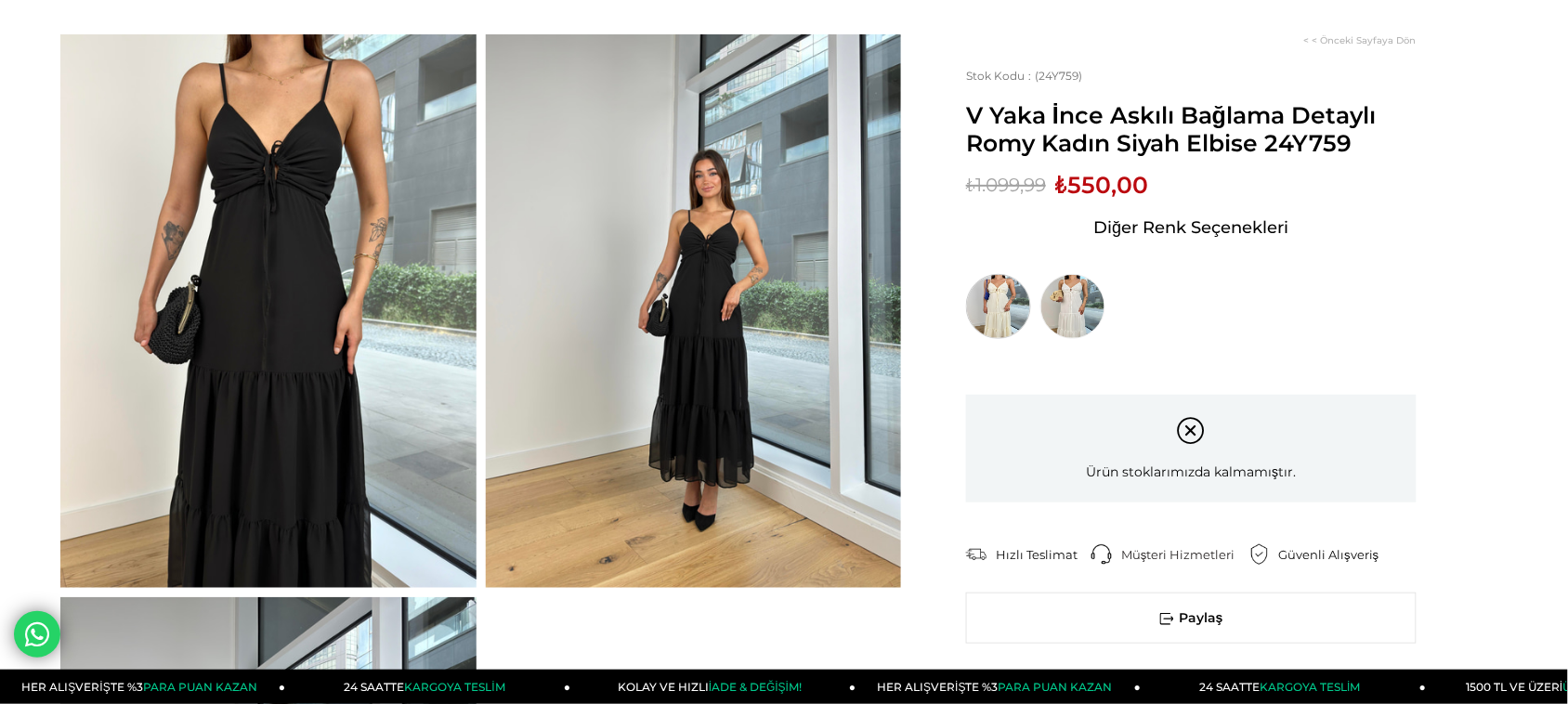 click at bounding box center (999, 306) 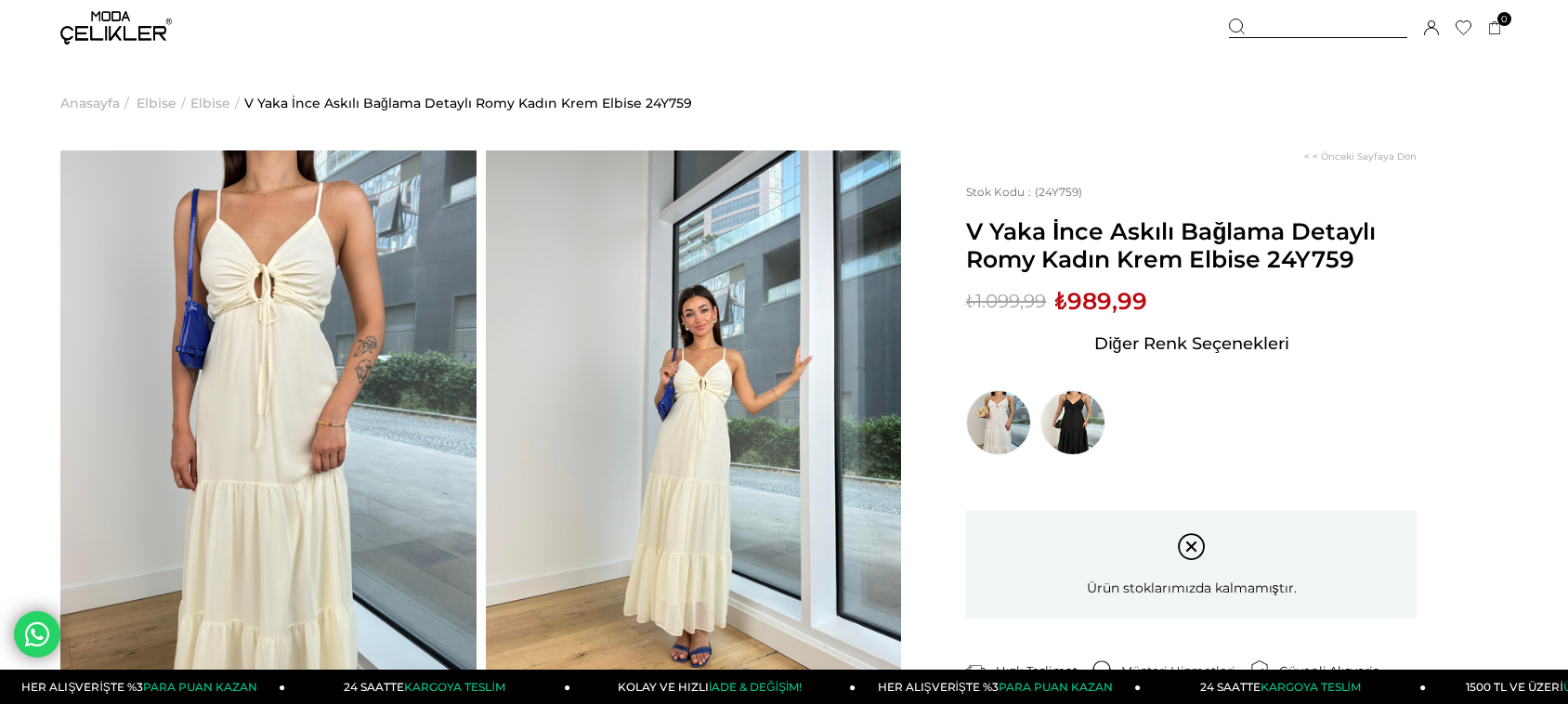 scroll, scrollTop: 0, scrollLeft: 0, axis: both 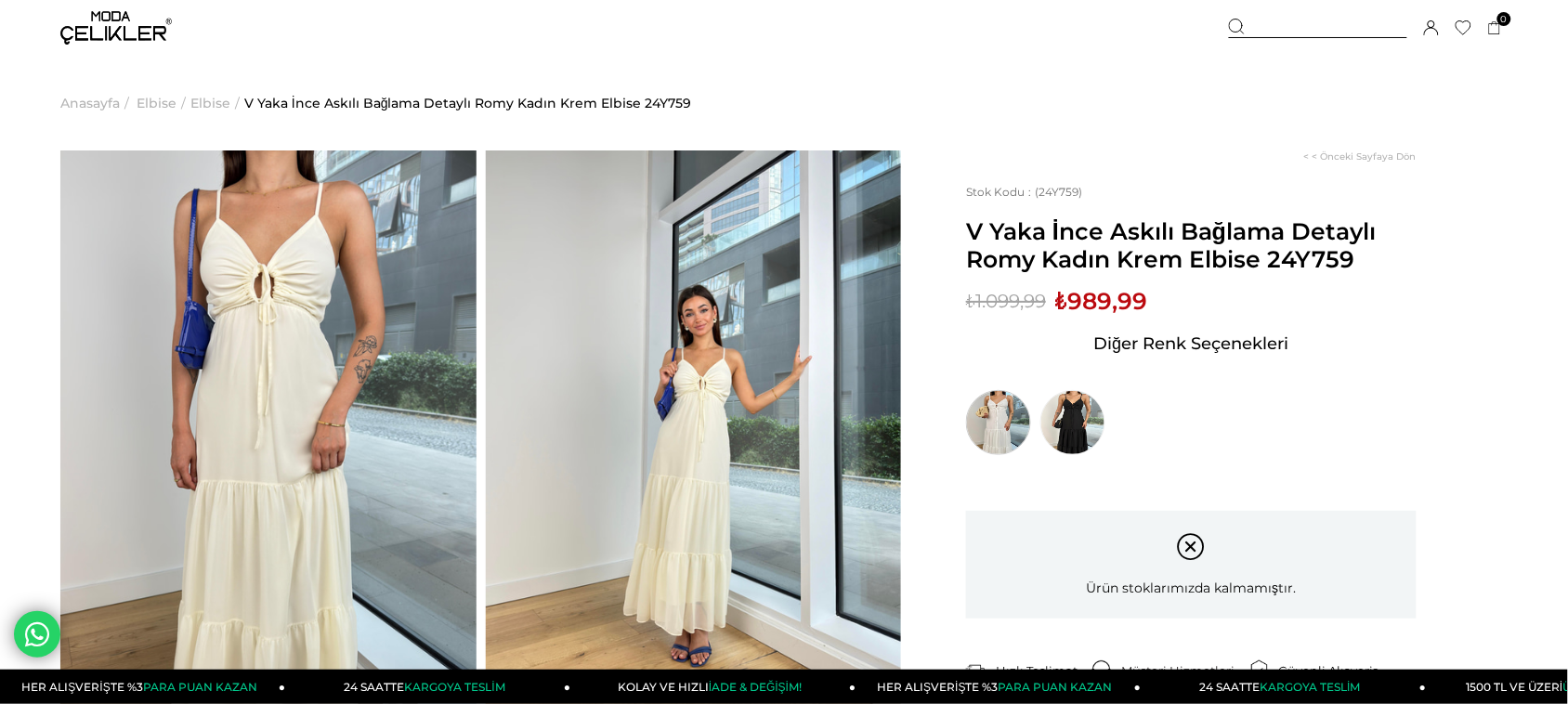 click at bounding box center (999, 423) 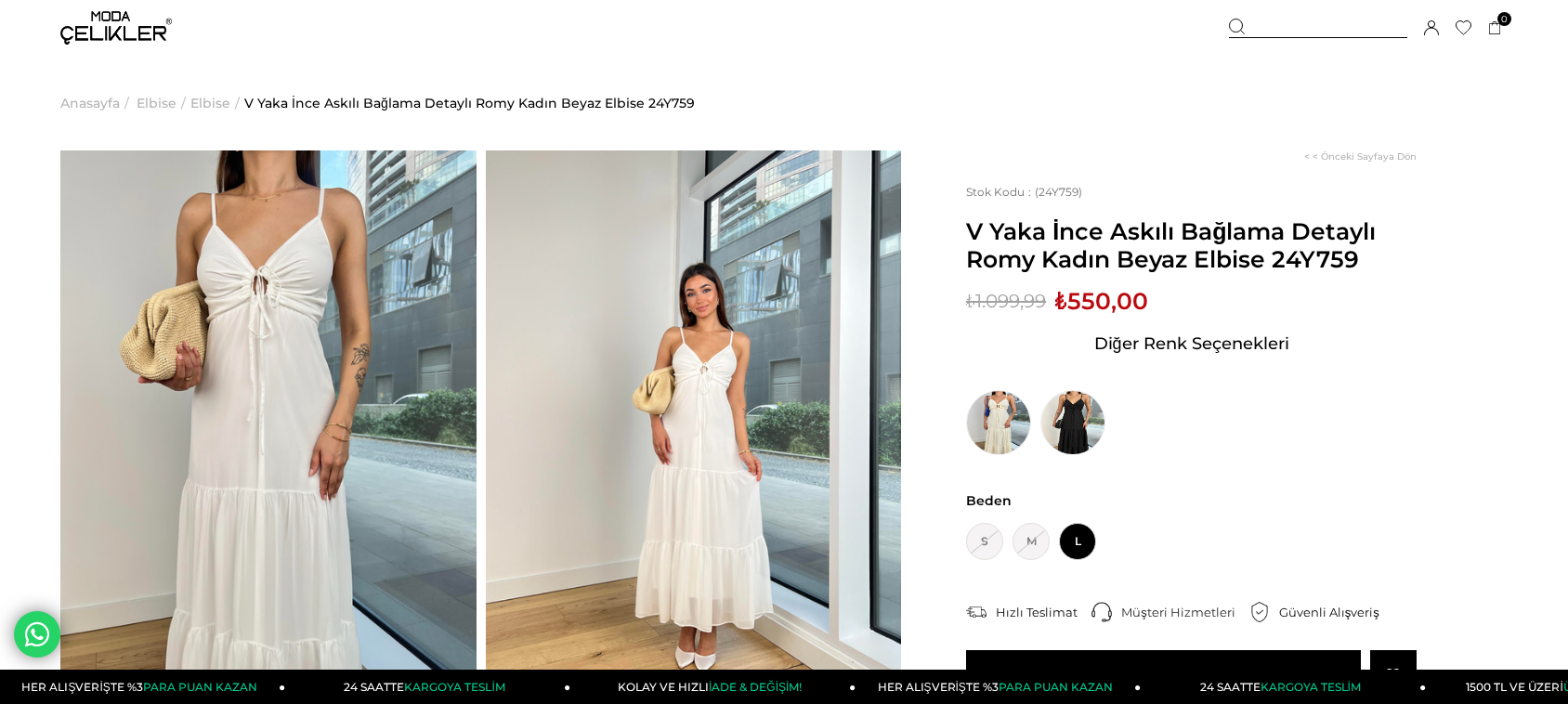 scroll, scrollTop: 0, scrollLeft: 0, axis: both 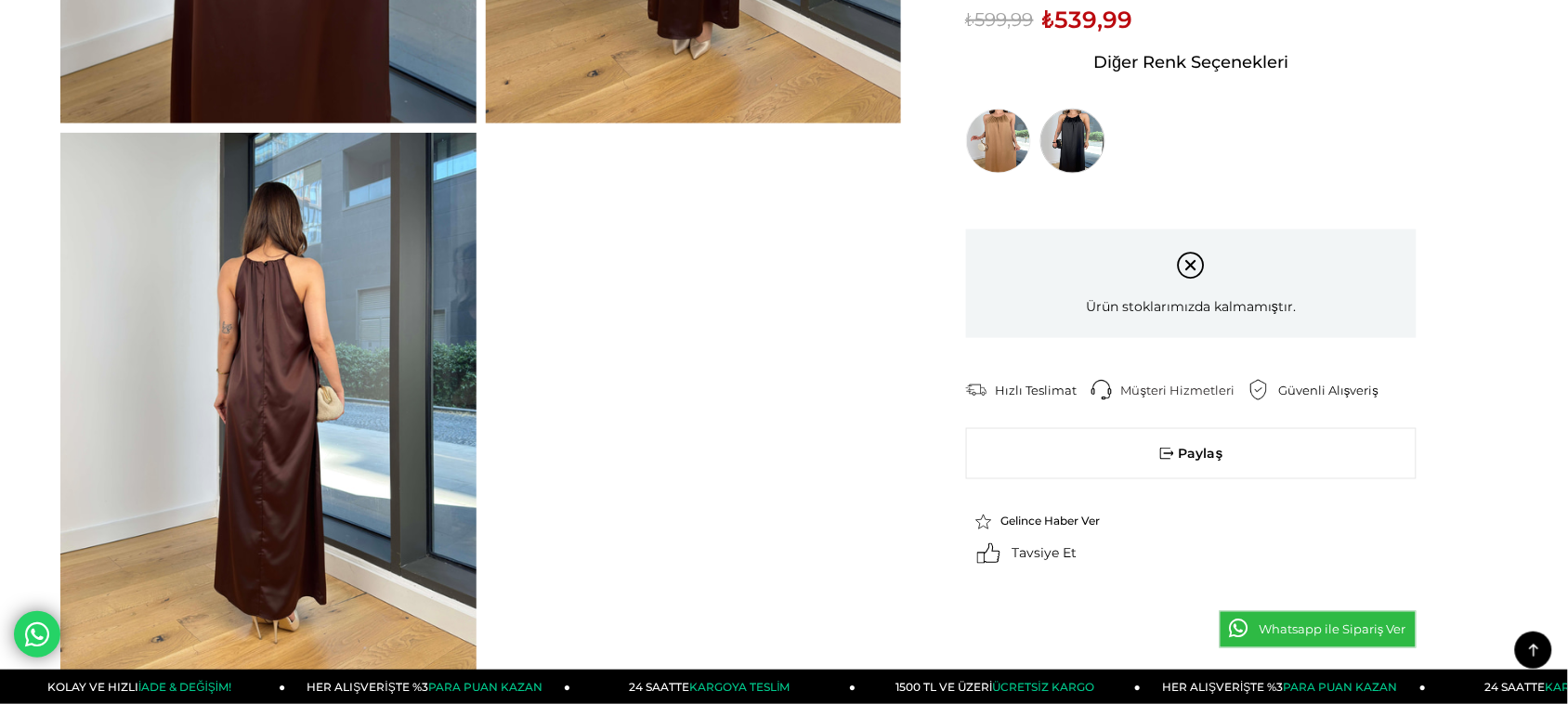 click at bounding box center [1073, 141] 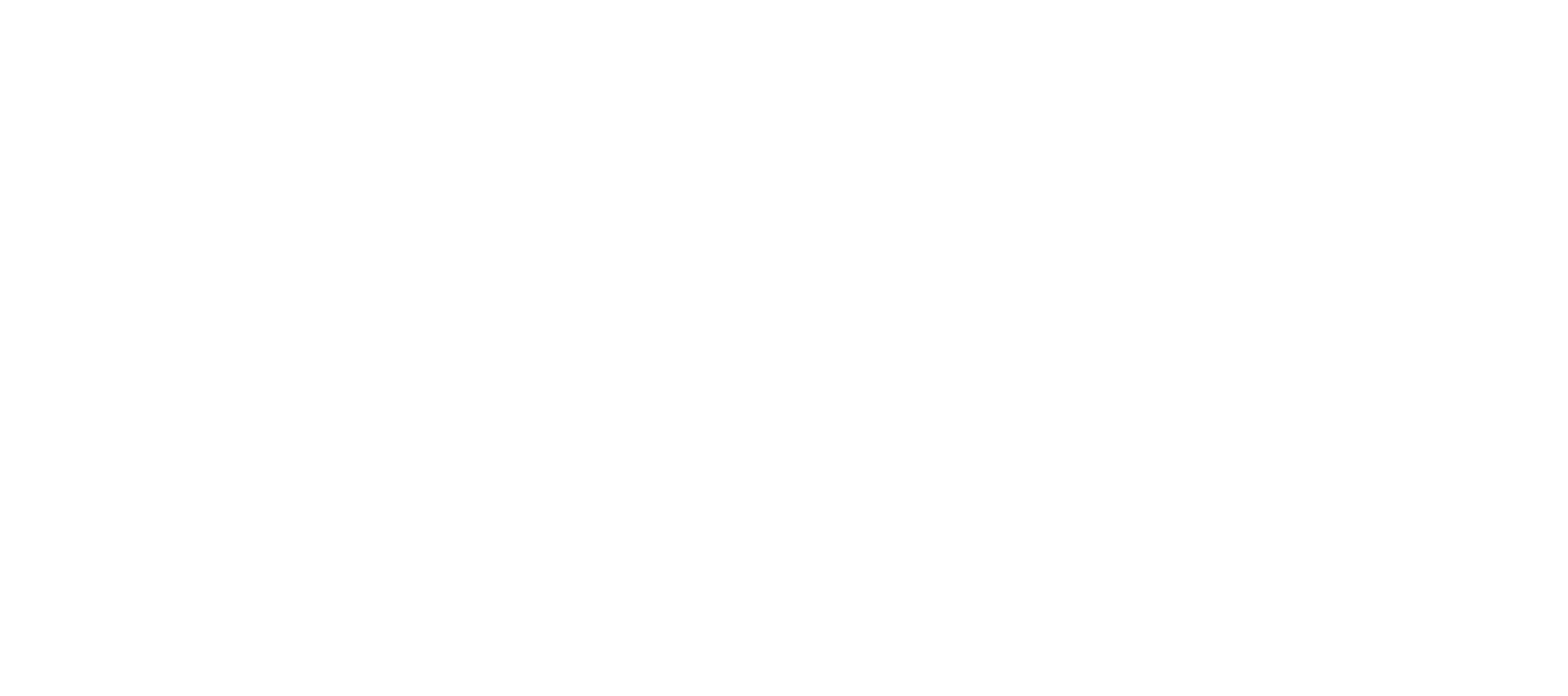 scroll, scrollTop: 0, scrollLeft: 0, axis: both 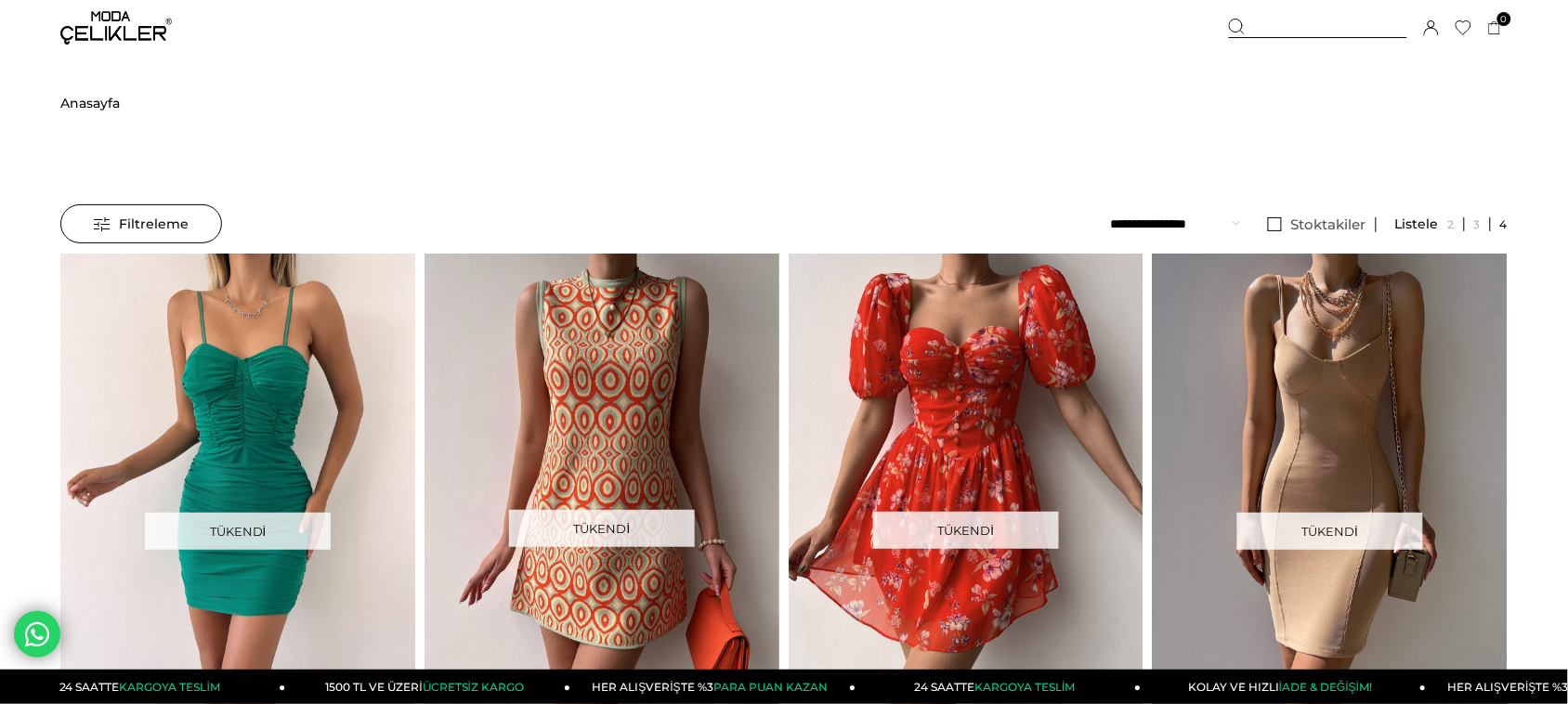 click at bounding box center (1318, 28) 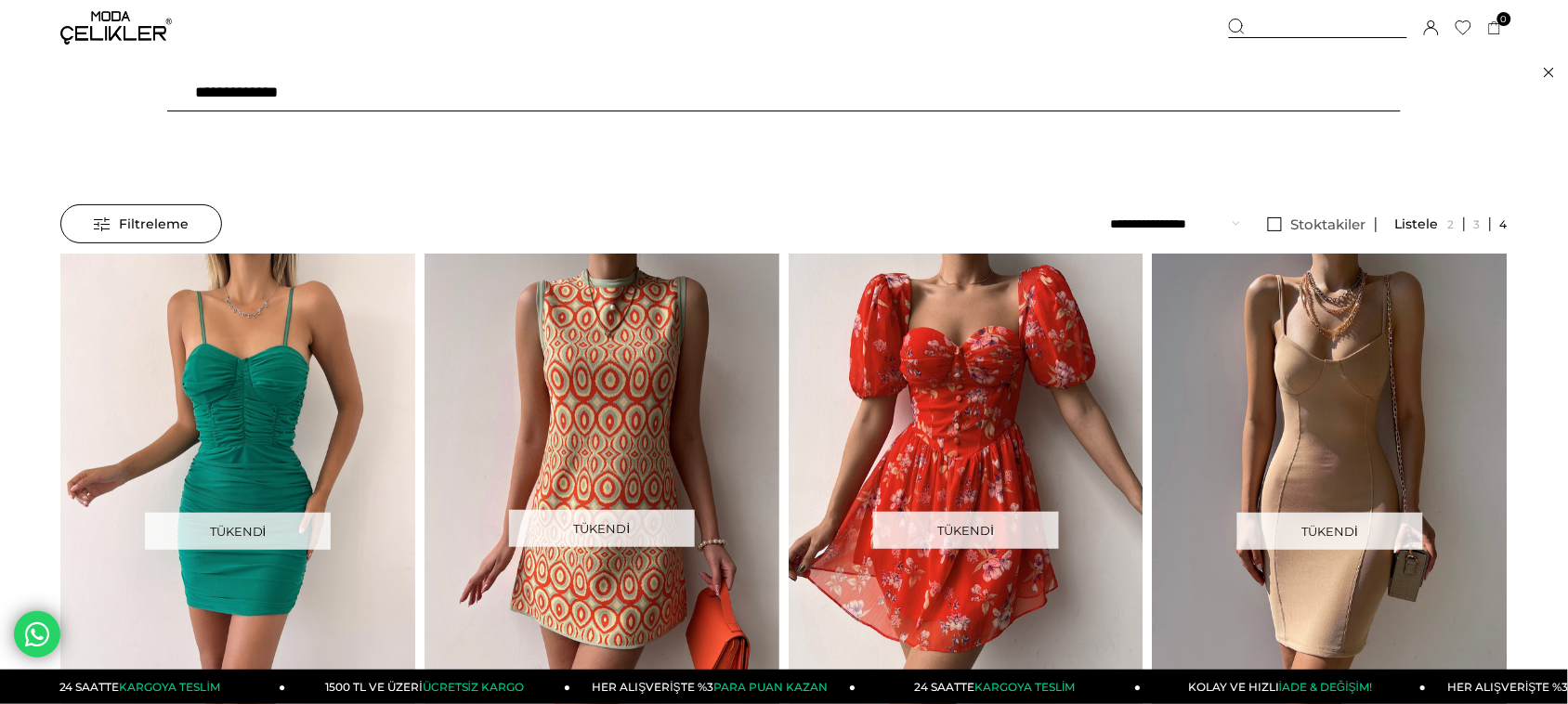 click on "Sepetim
0
Ürün
Sepetinizde ürün bulunmamaktadır.
Genel Toplam :
Sepetim
SİPARİŞİ TAMAMLA
Üye Girişi
Üye Ol
Google İle Bağlan" at bounding box center (1368, 28) 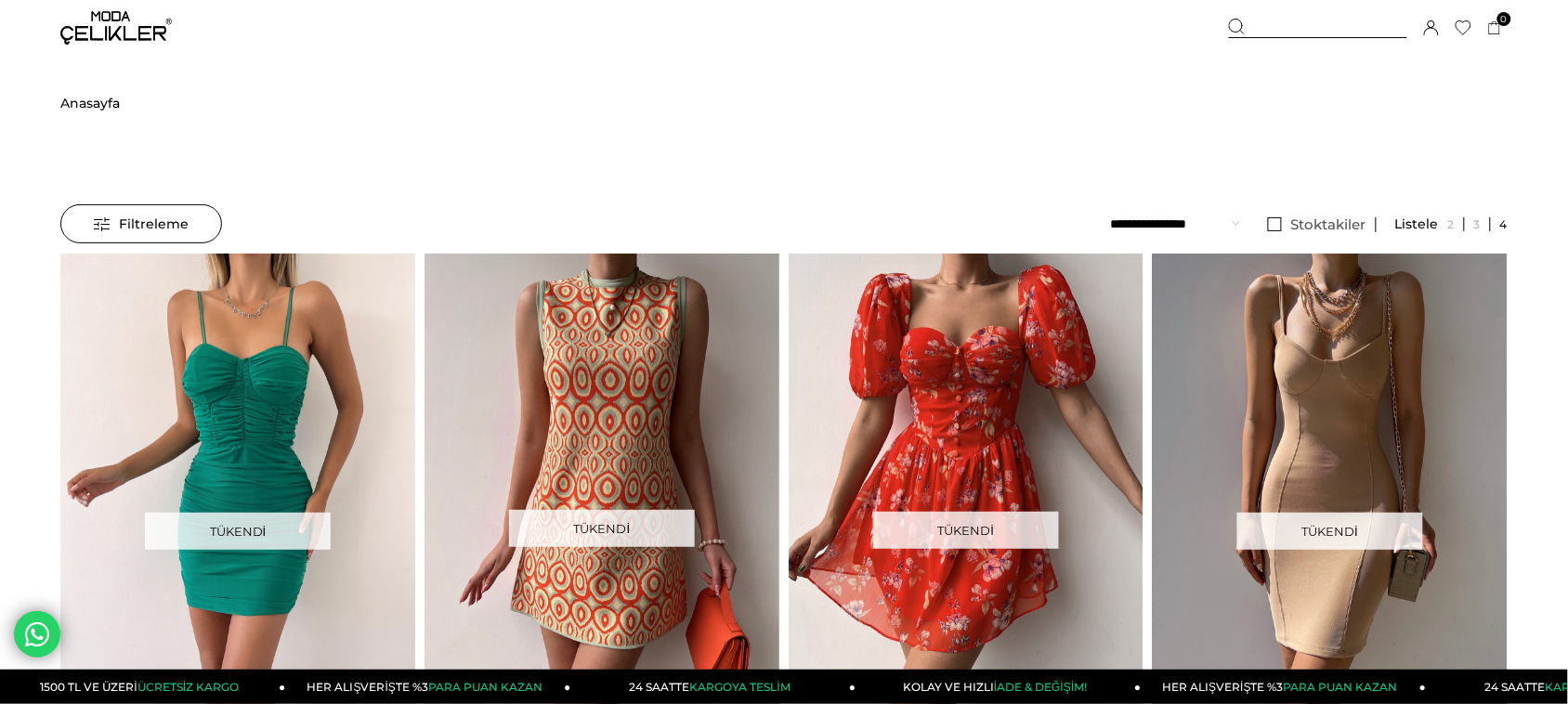 click at bounding box center (116, 28) 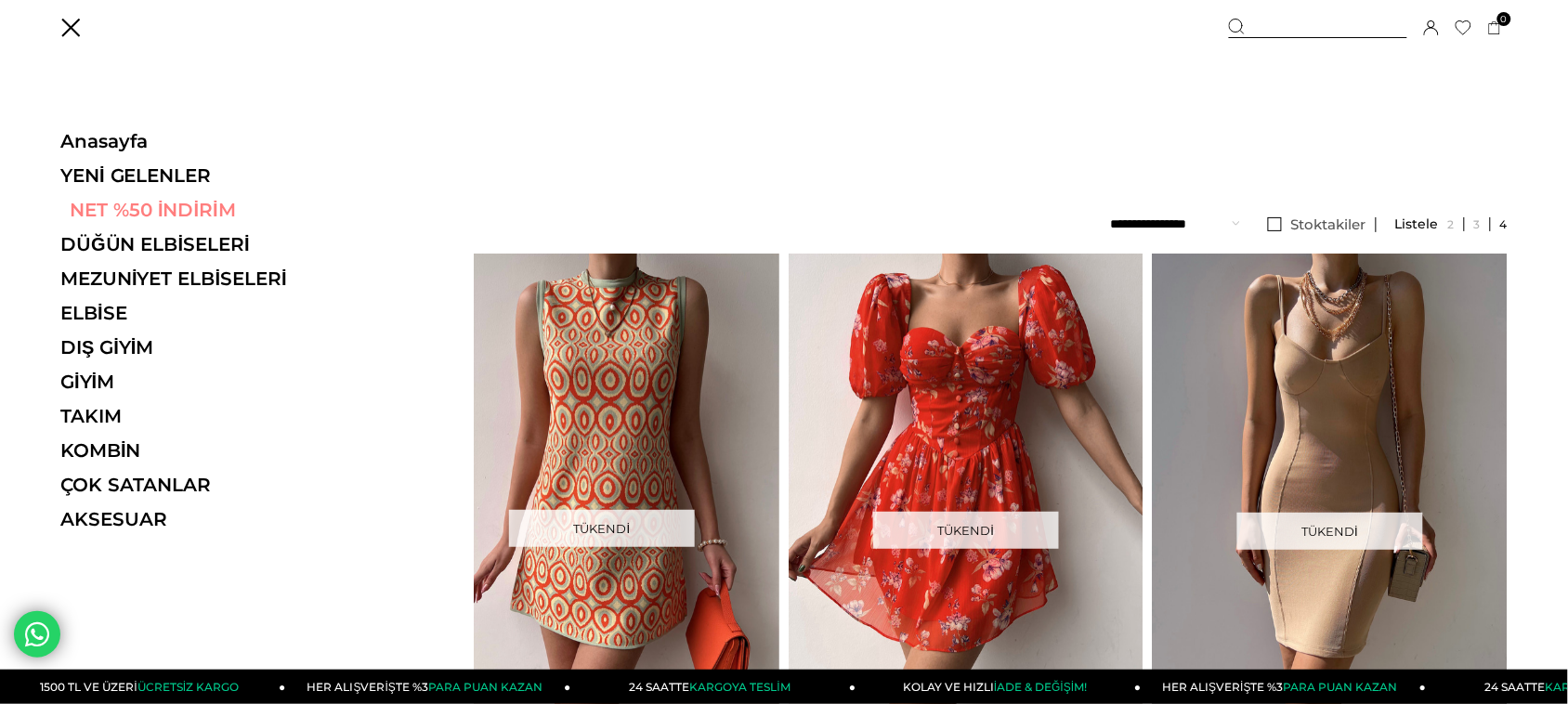 click on "NET %50 İNDİRİM" at bounding box center [188, 210] 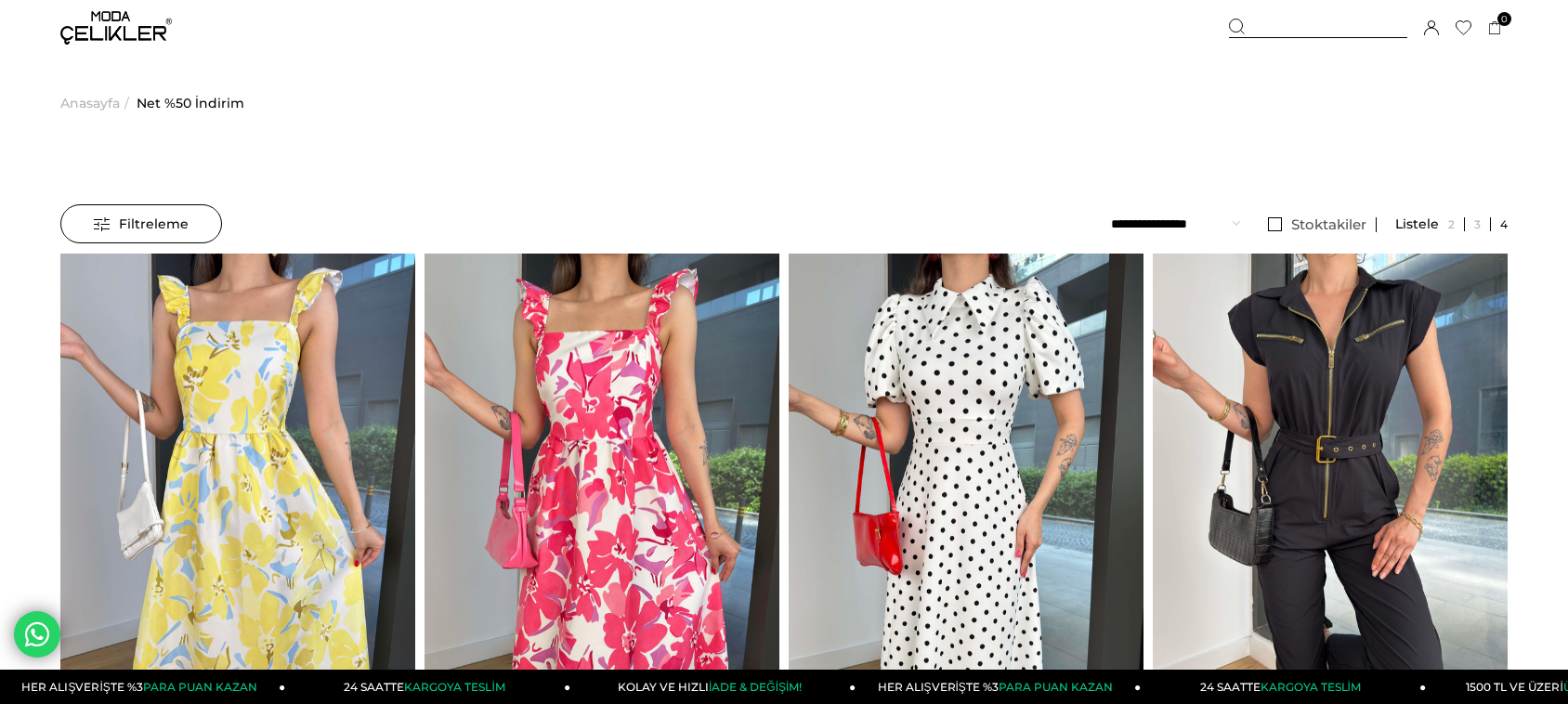 scroll, scrollTop: 0, scrollLeft: 0, axis: both 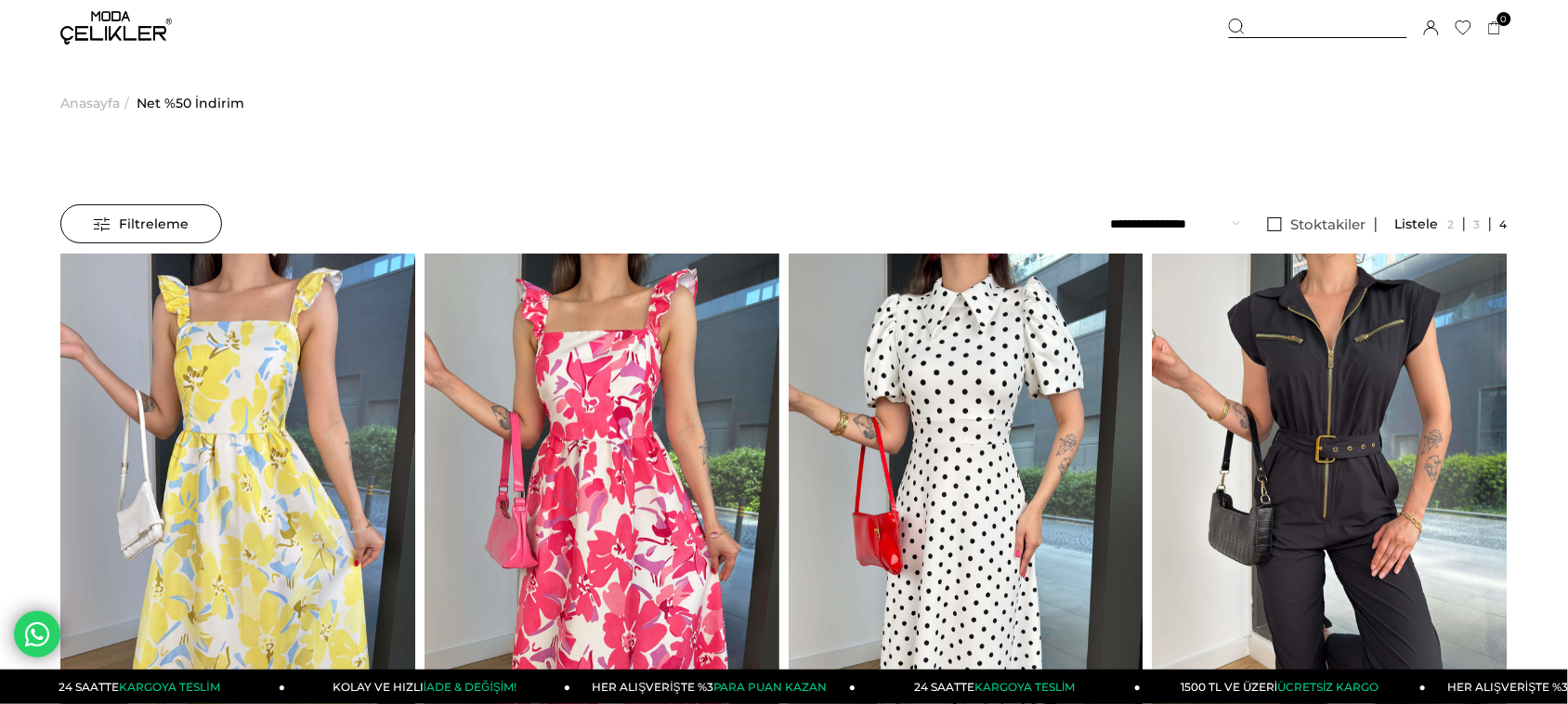 click at bounding box center [116, 28] 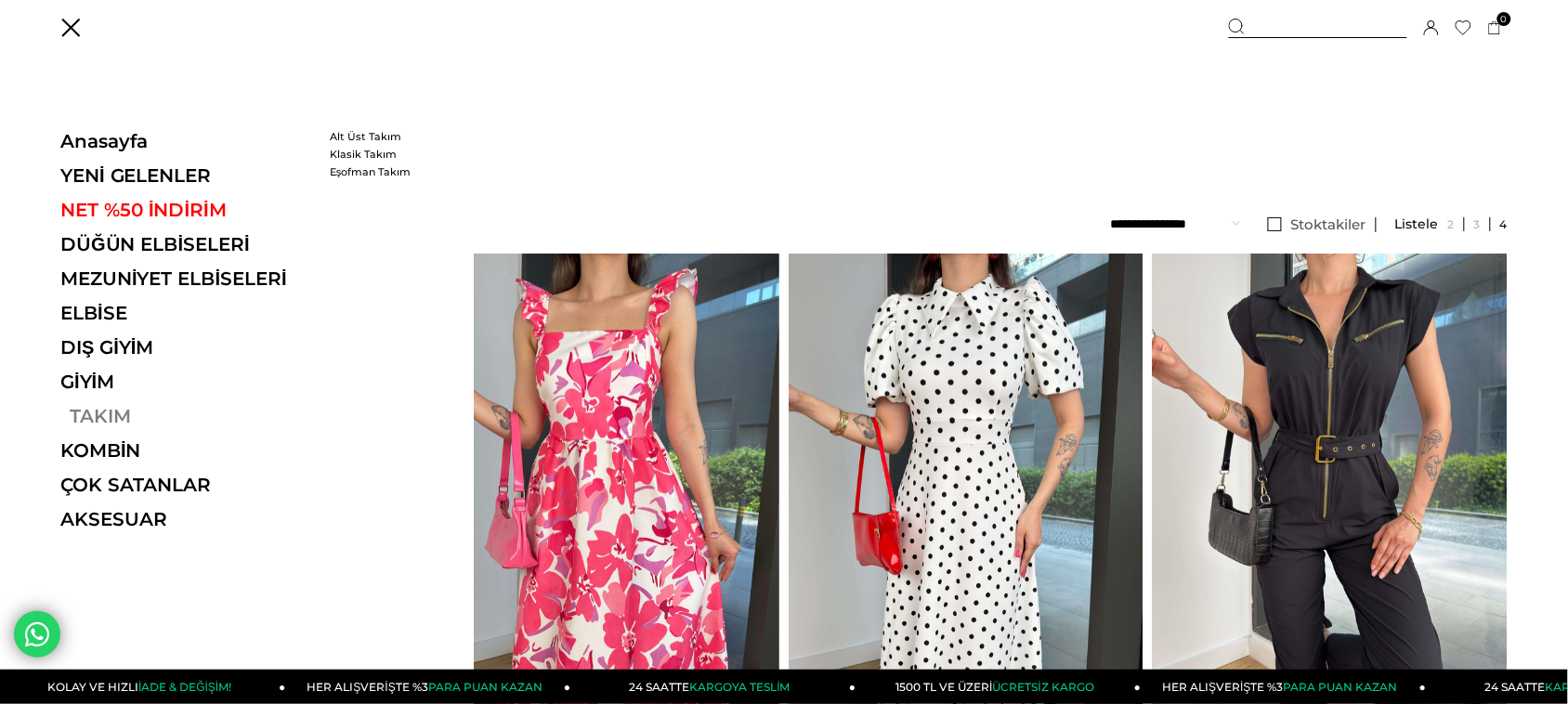 click on "TAKIM" at bounding box center (188, 416) 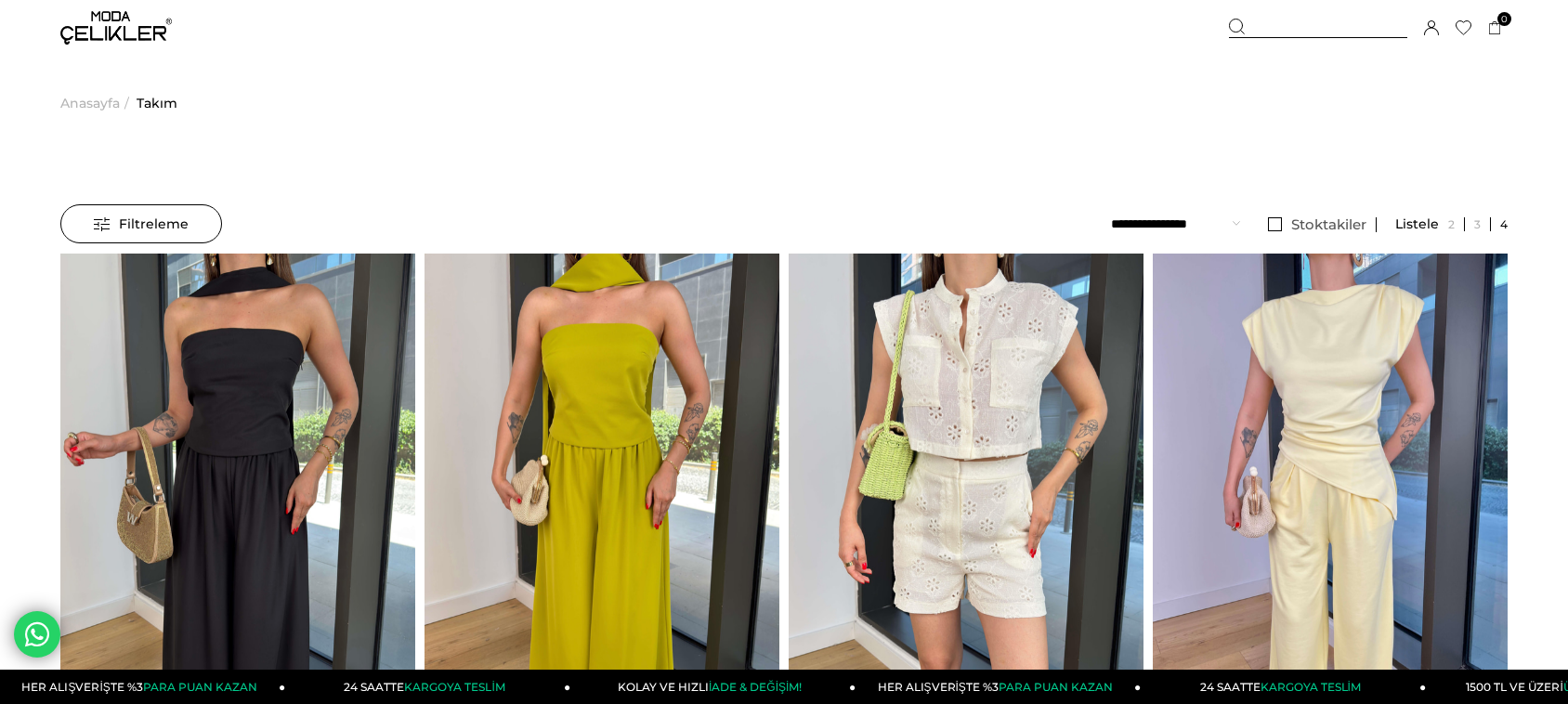 scroll, scrollTop: 0, scrollLeft: 0, axis: both 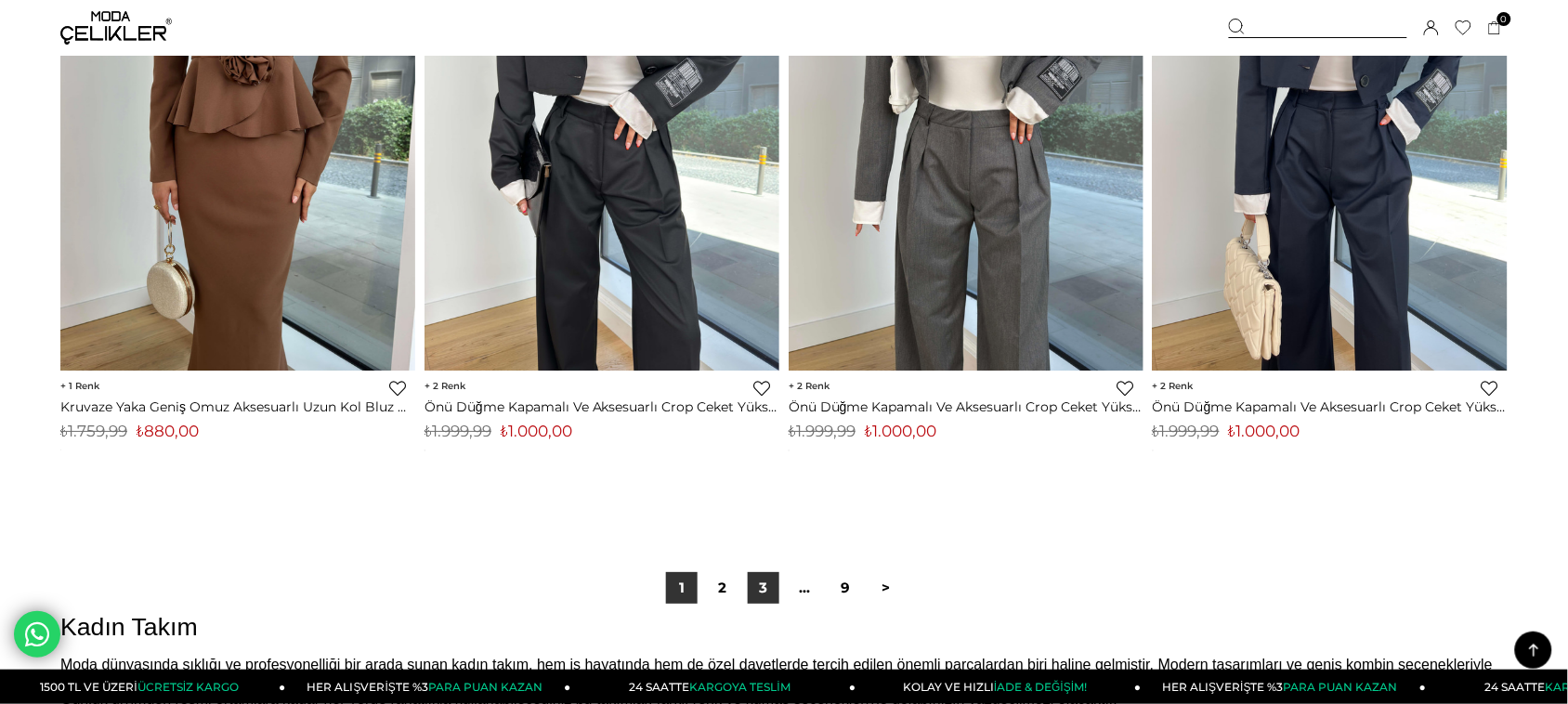 click on "3" at bounding box center (764, 588) 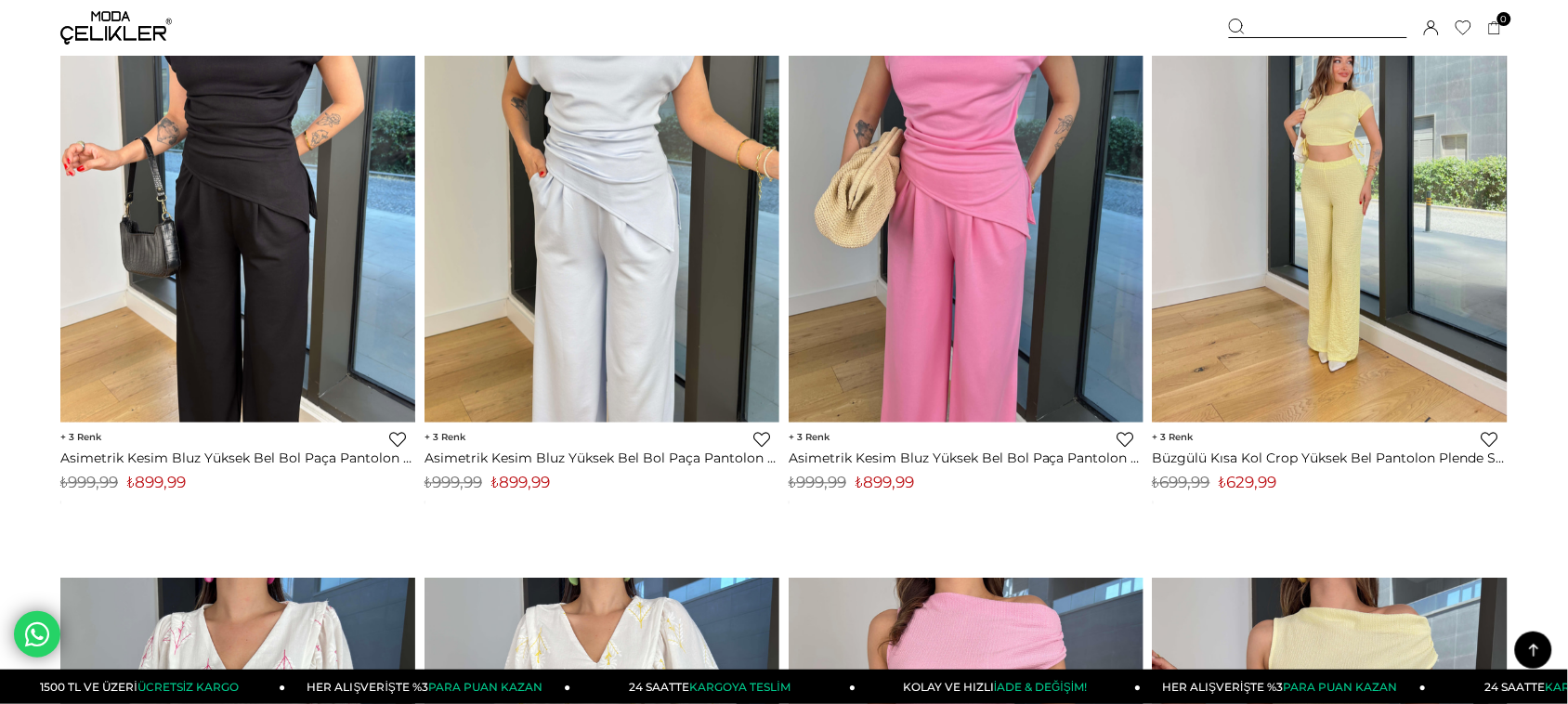 scroll, scrollTop: 0, scrollLeft: 0, axis: both 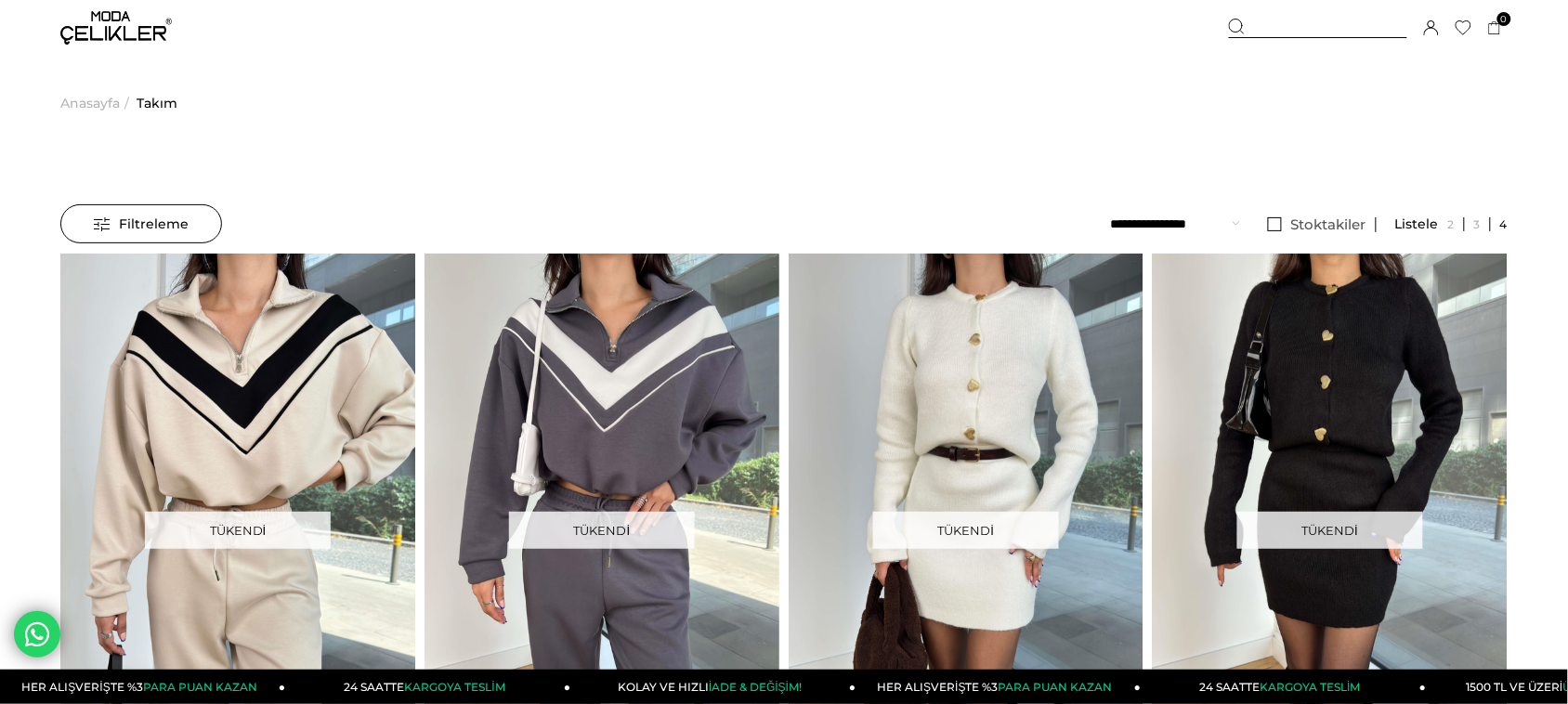 click at bounding box center [1318, 28] 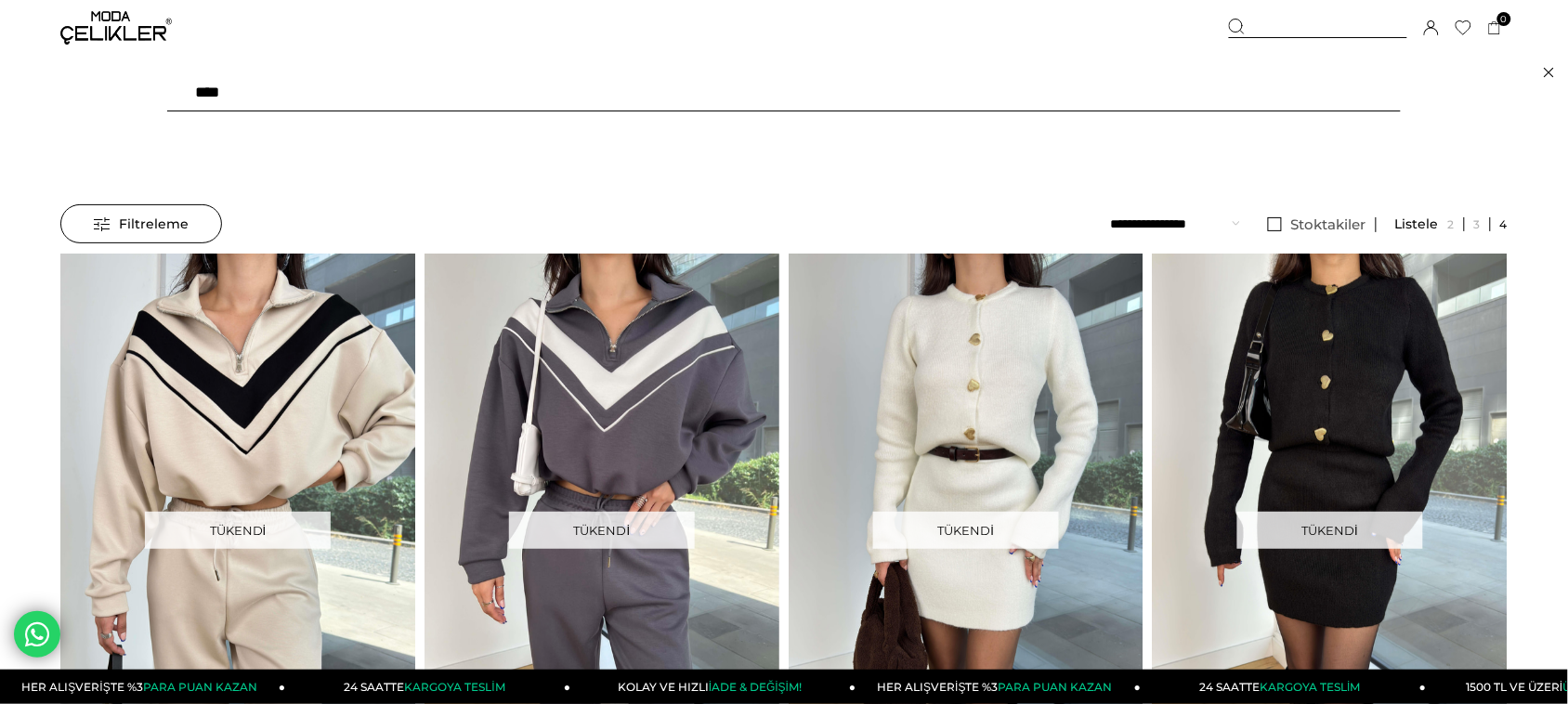 type on "*****" 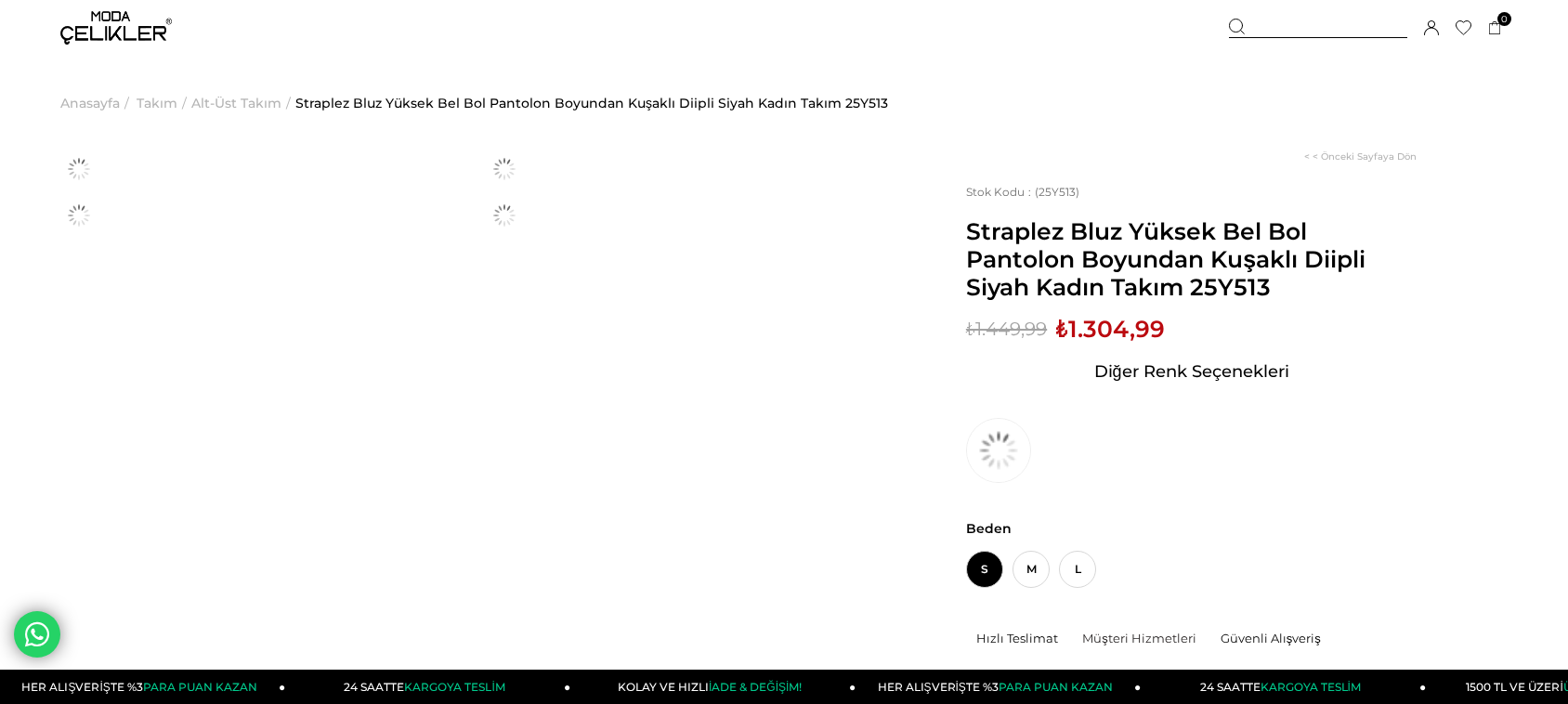 scroll, scrollTop: 0, scrollLeft: 0, axis: both 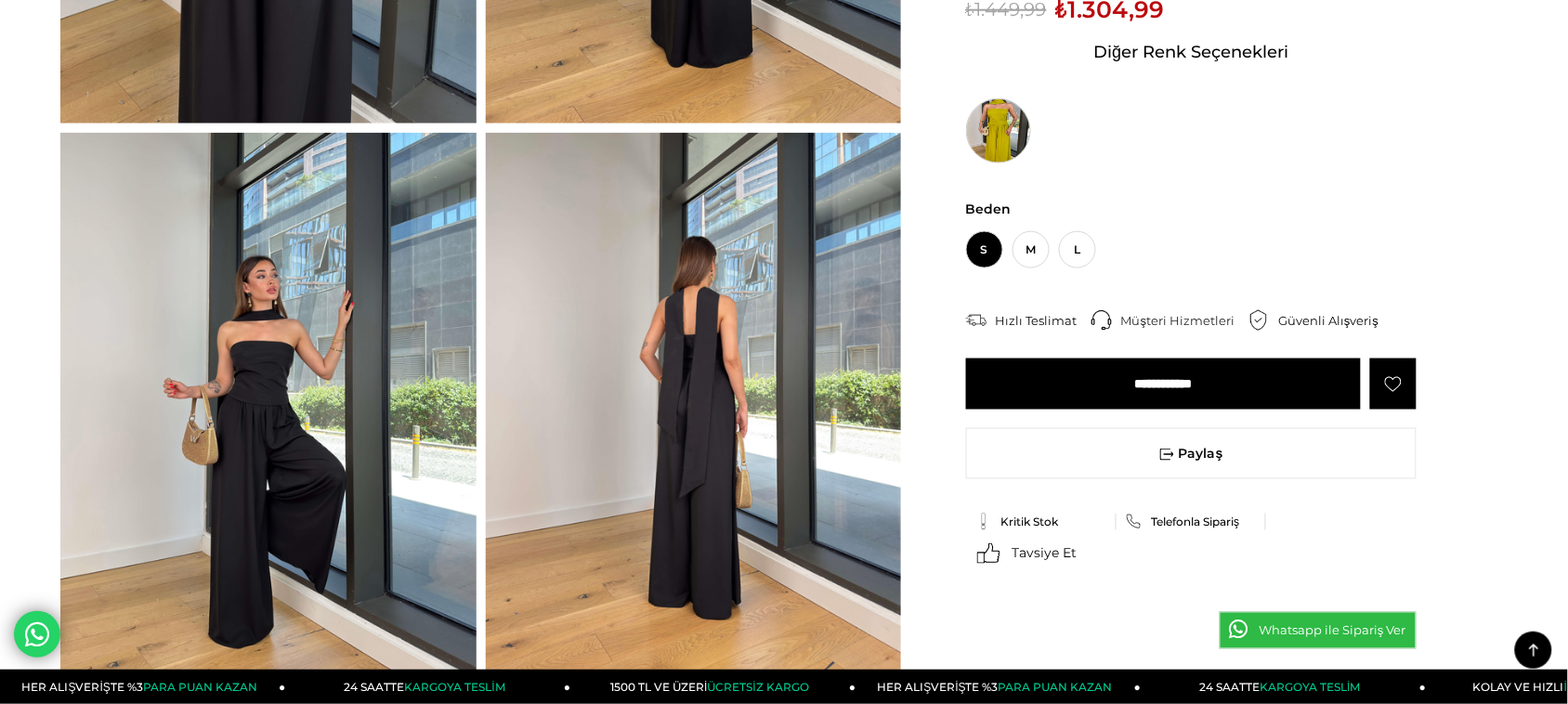 click at bounding box center (999, 131) 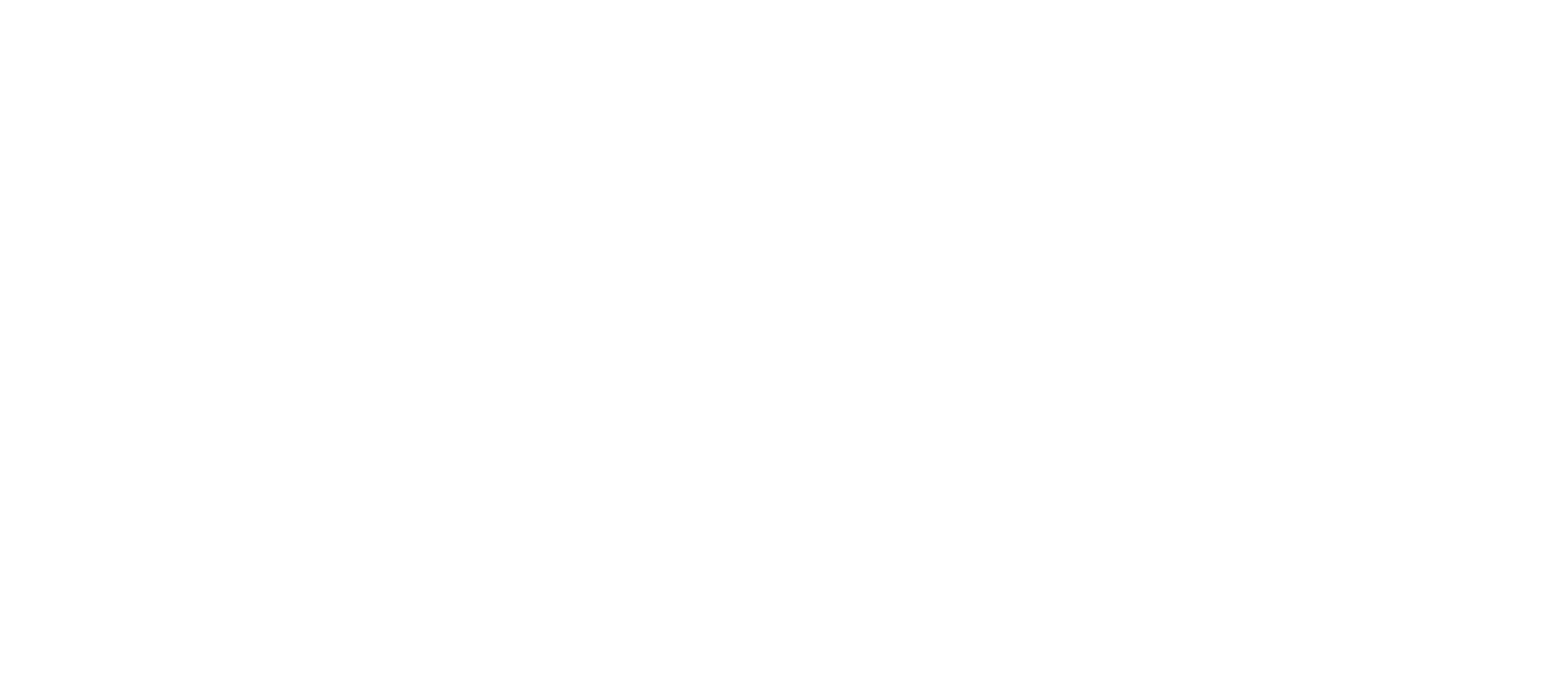 scroll, scrollTop: 0, scrollLeft: 0, axis: both 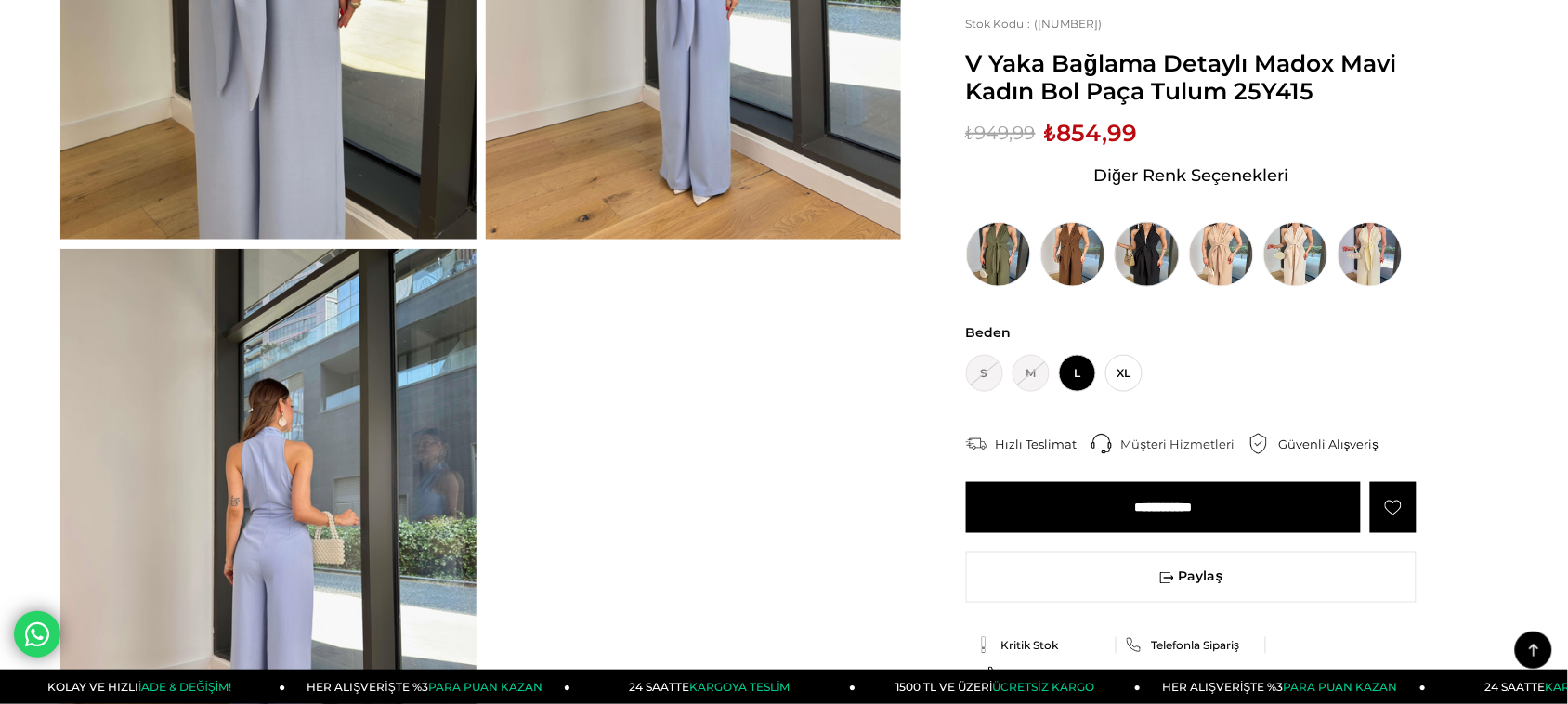 click at bounding box center (1147, 254) 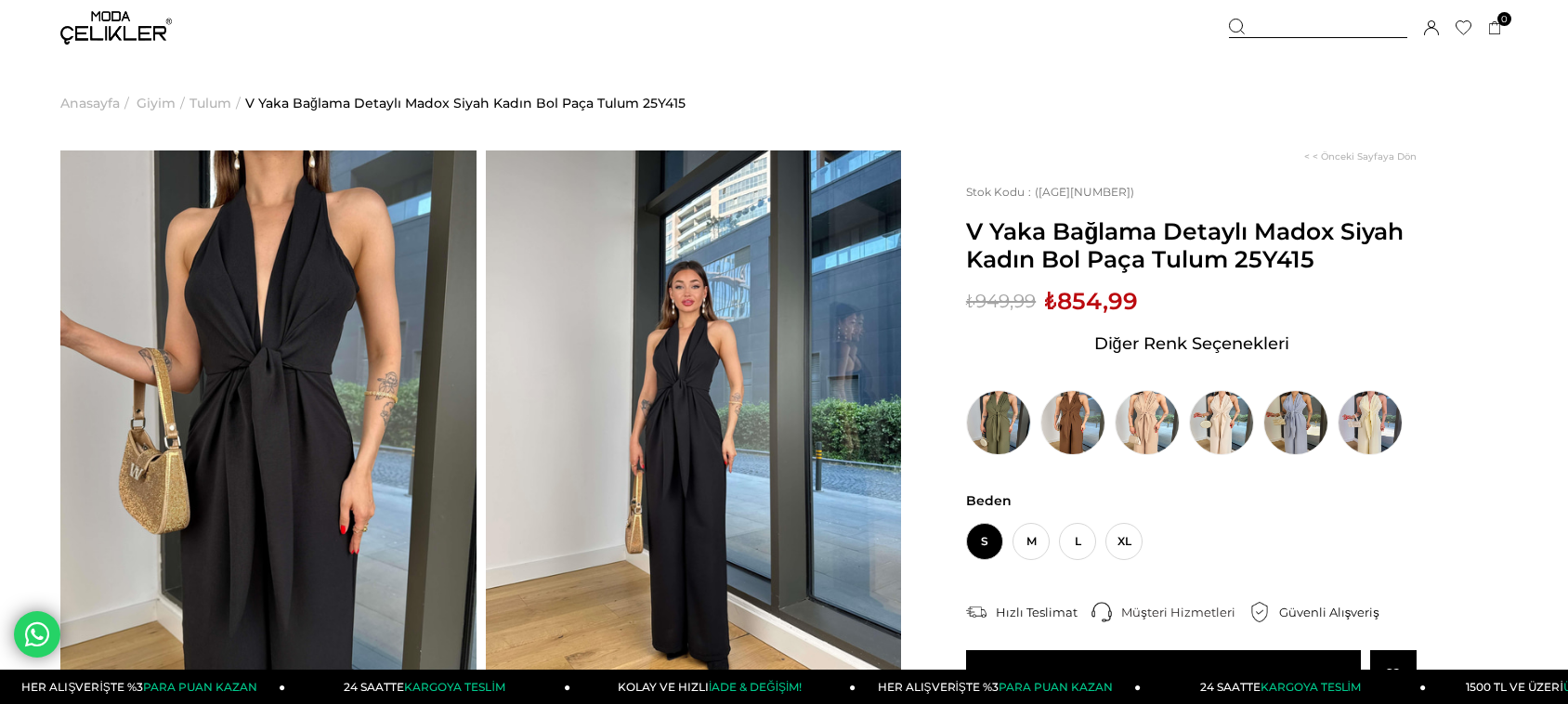 scroll, scrollTop: 0, scrollLeft: 0, axis: both 